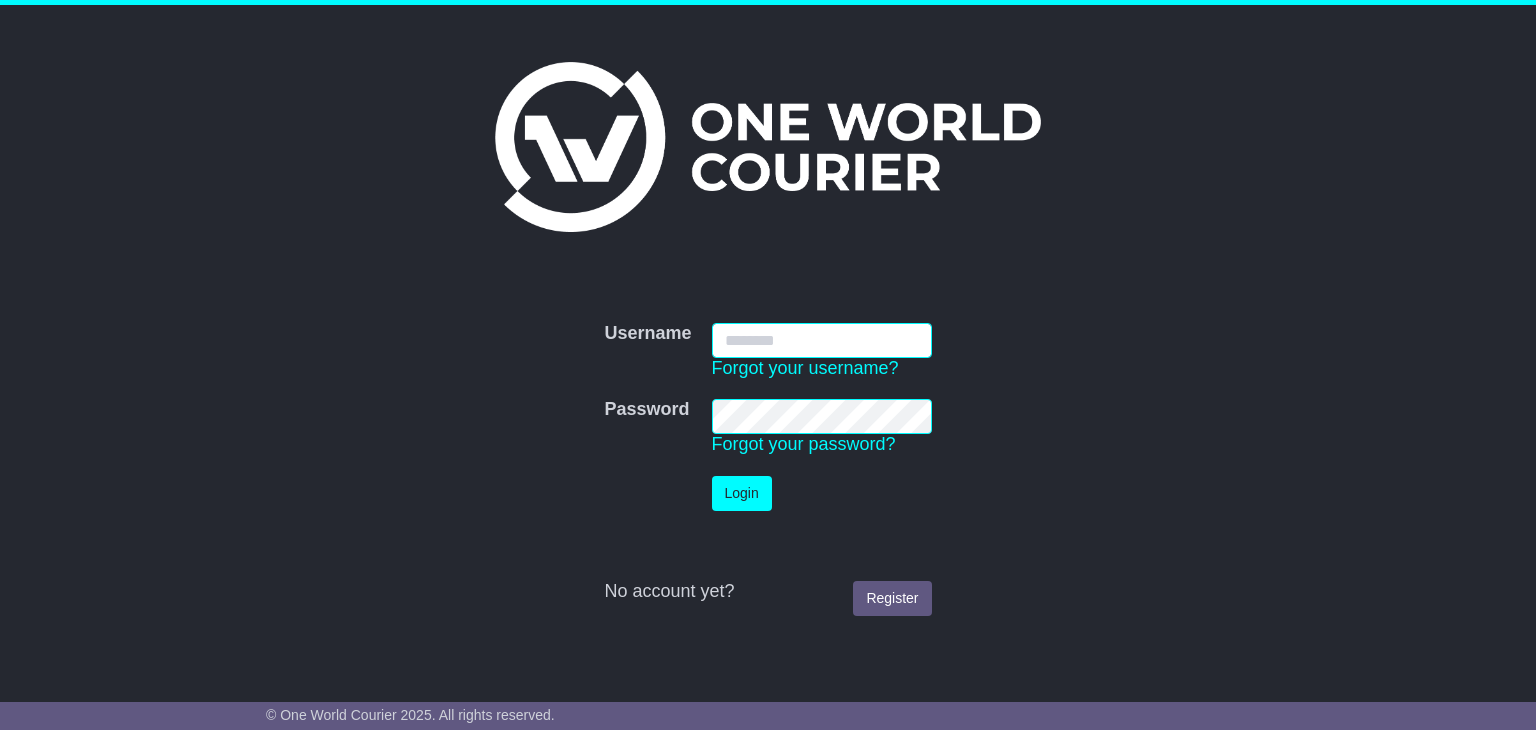 scroll, scrollTop: 0, scrollLeft: 0, axis: both 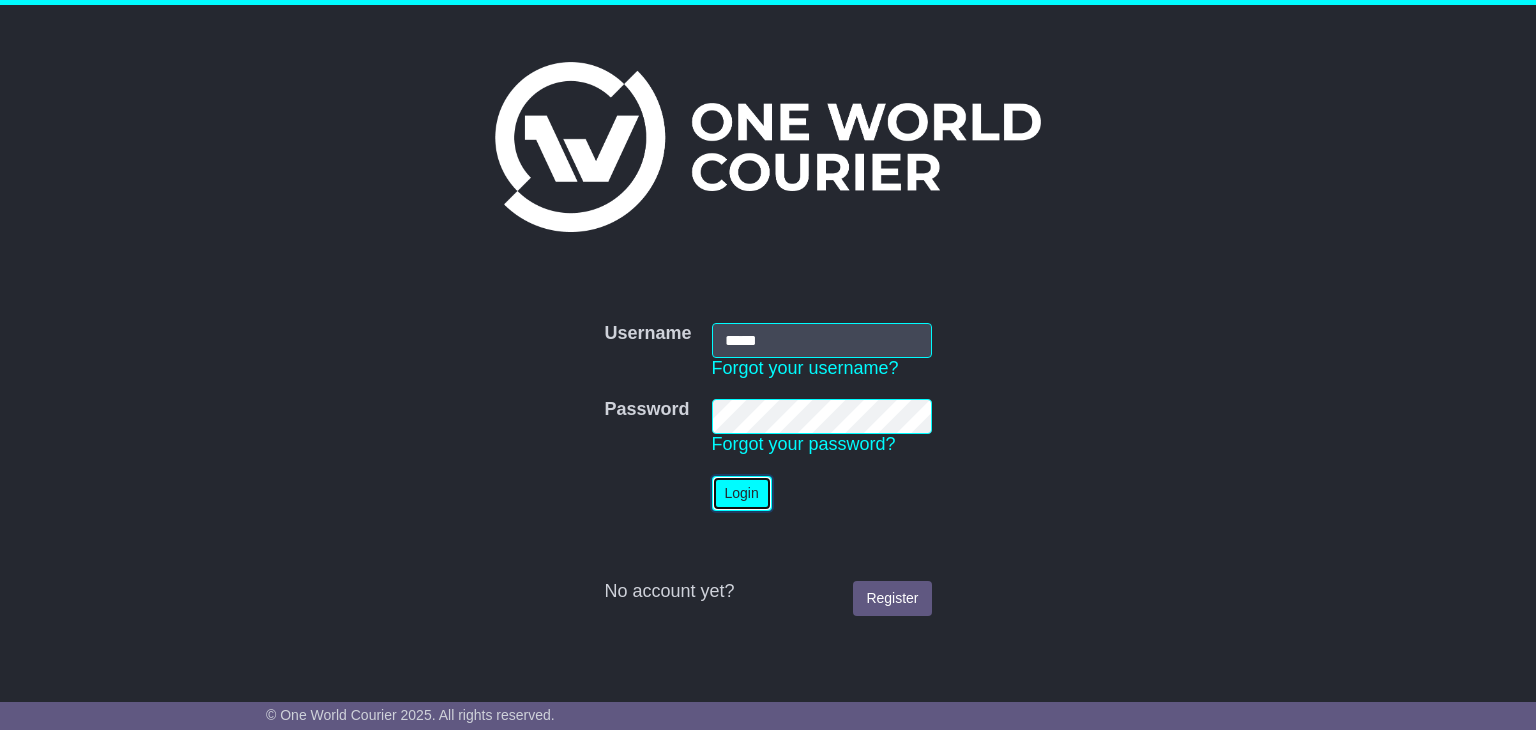 click on "Login" at bounding box center [742, 493] 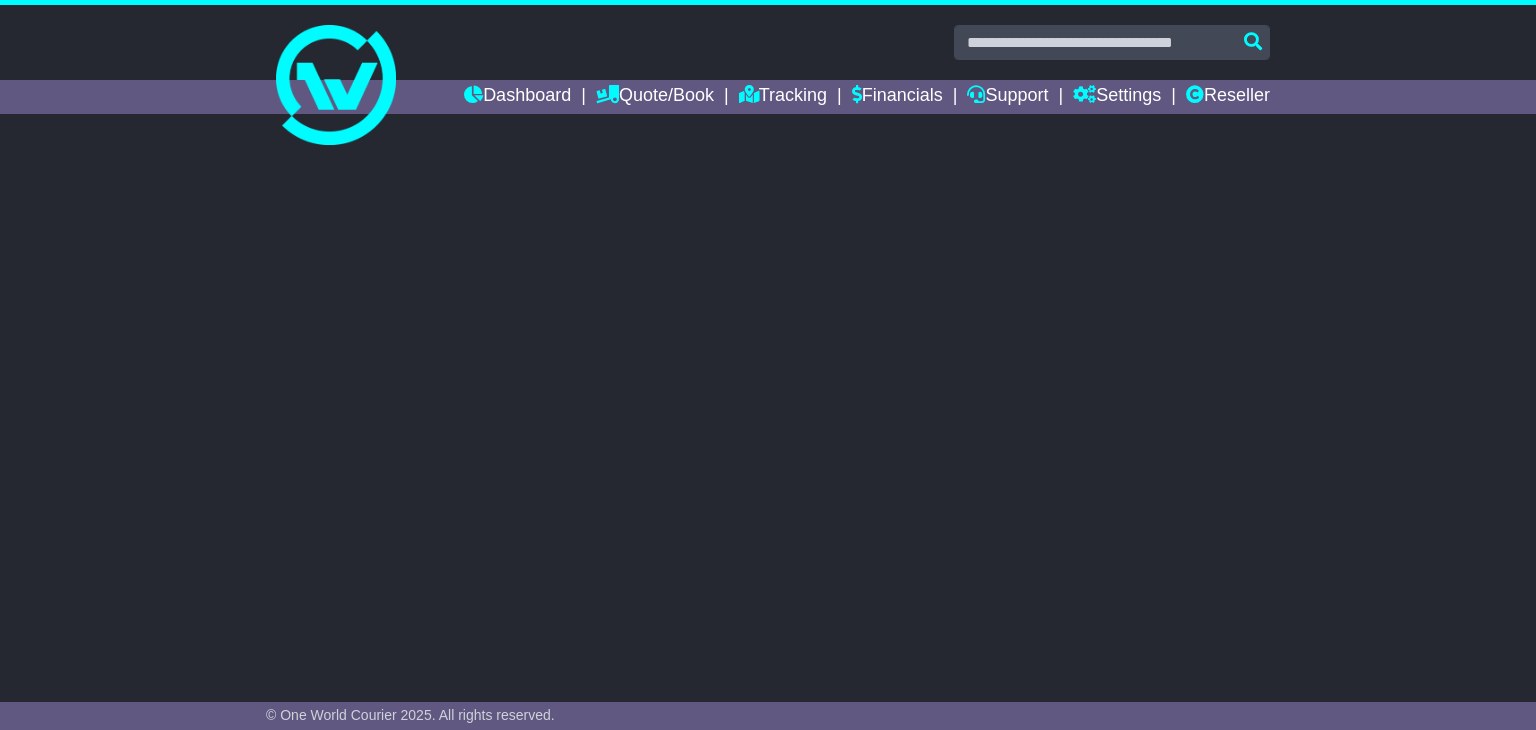 scroll, scrollTop: 0, scrollLeft: 0, axis: both 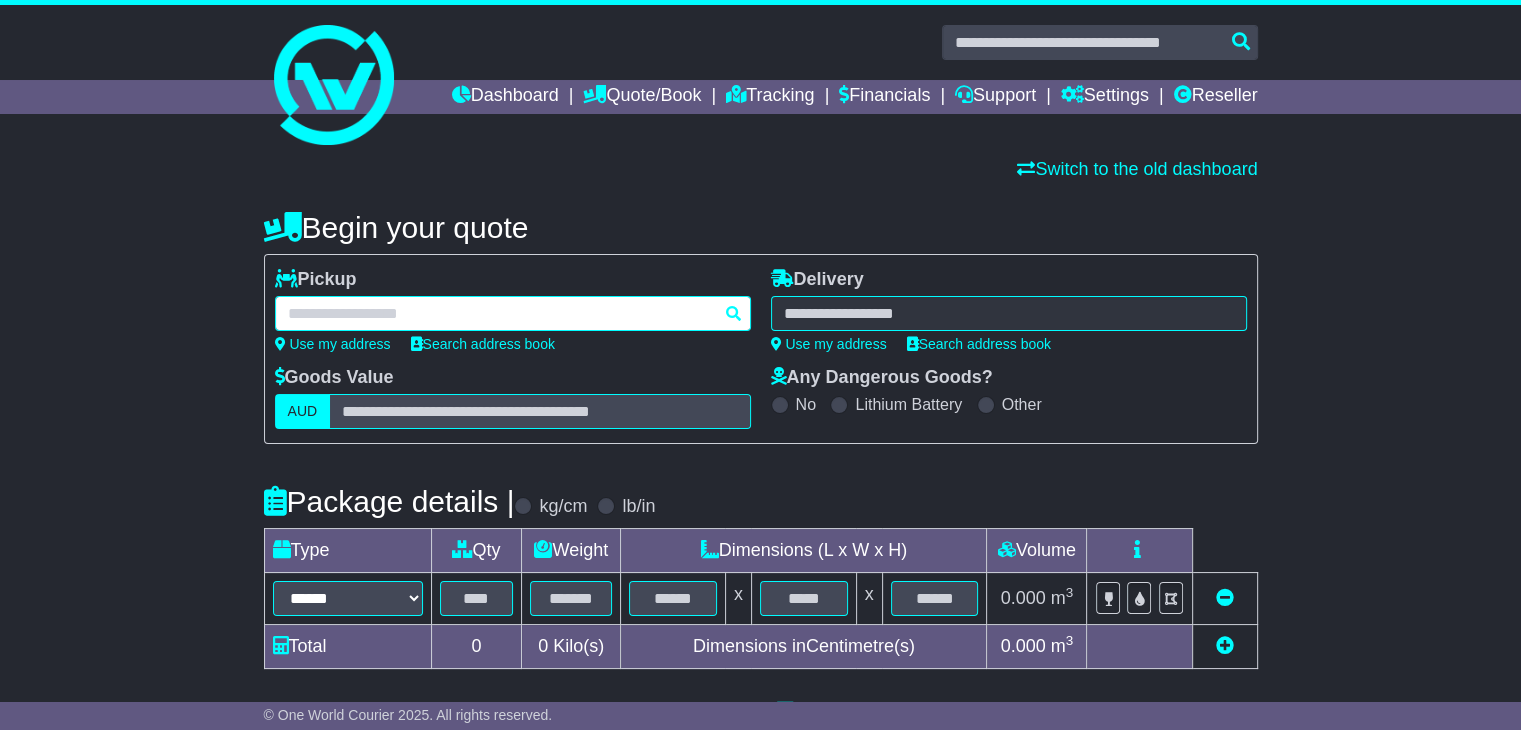 click at bounding box center (513, 313) 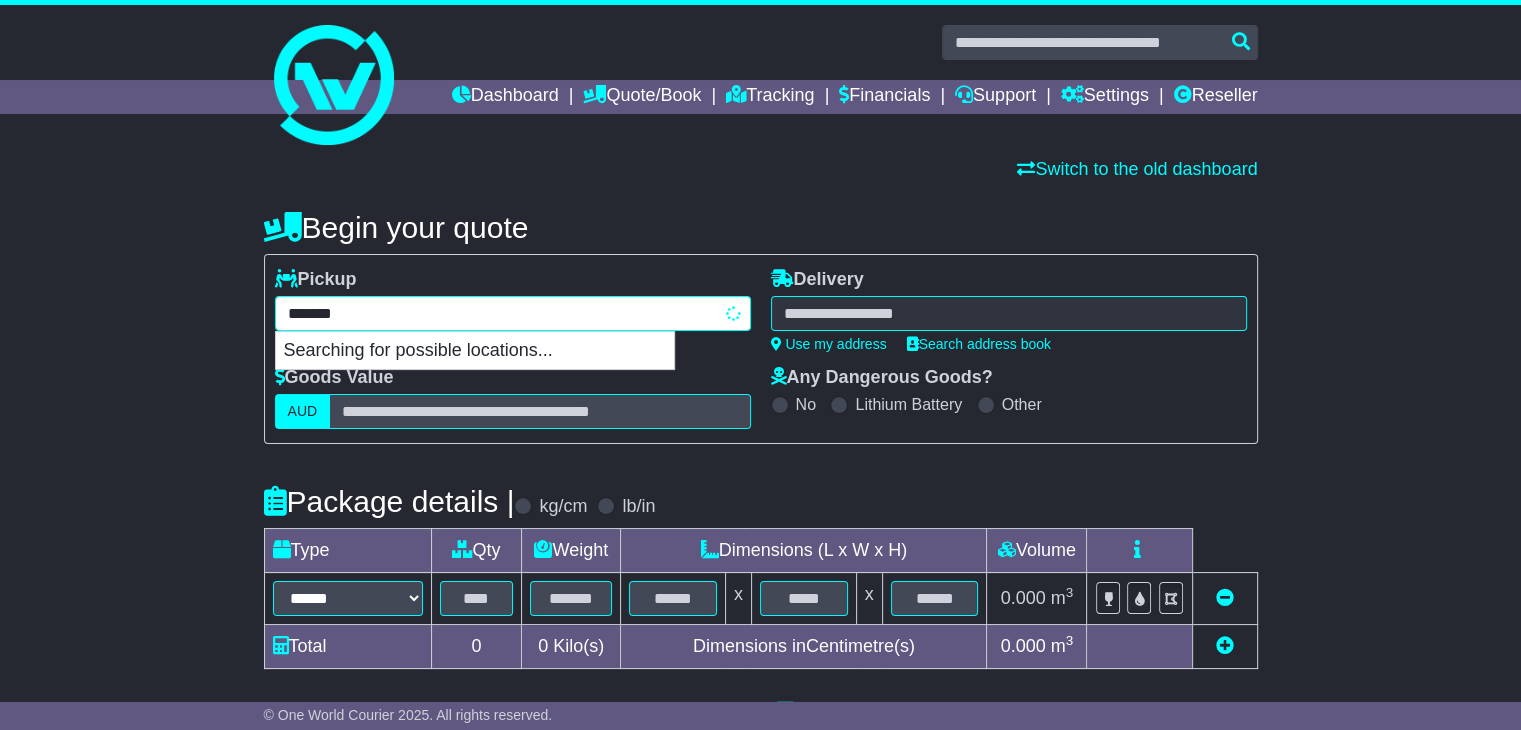 type on "********" 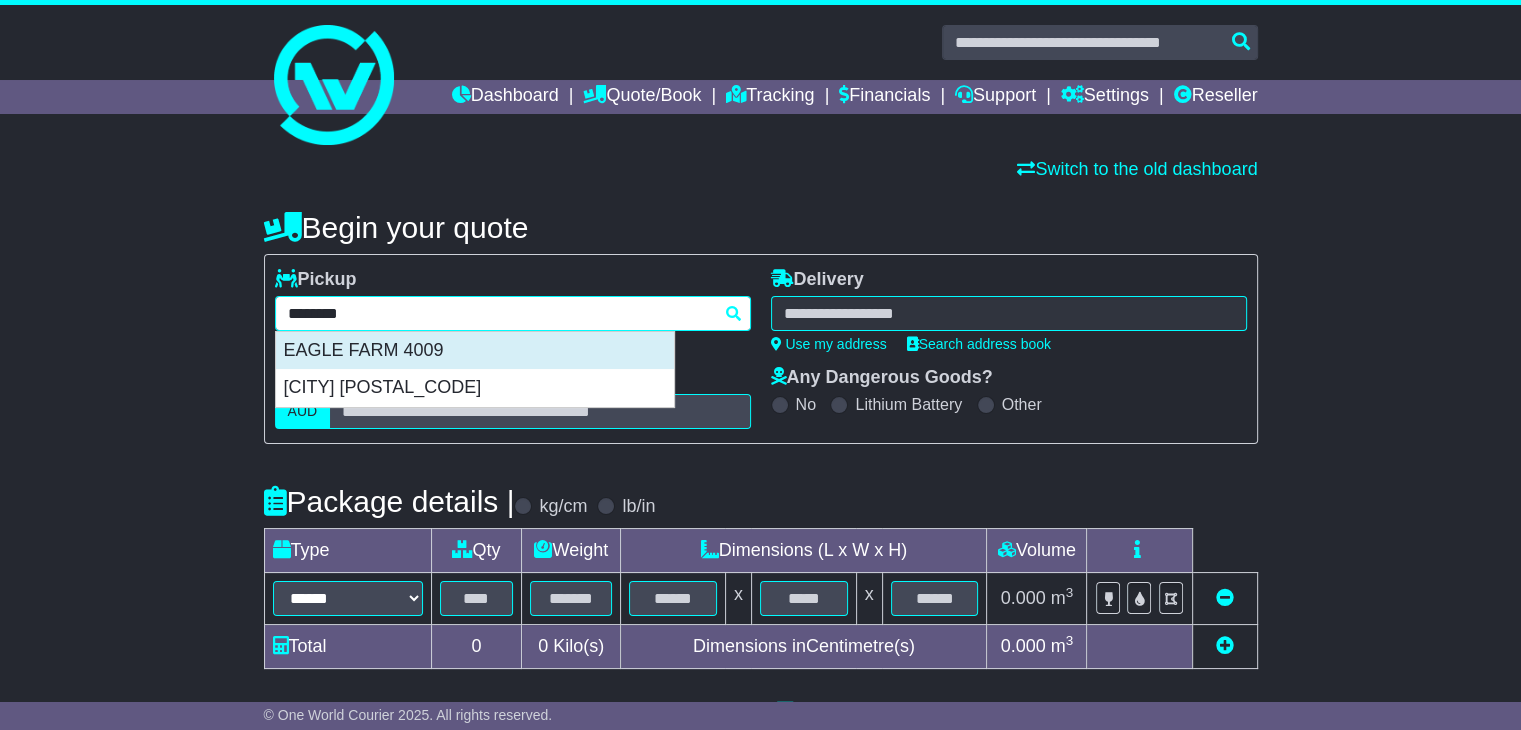 click on "EAGLE FARM 4009" at bounding box center (475, 351) 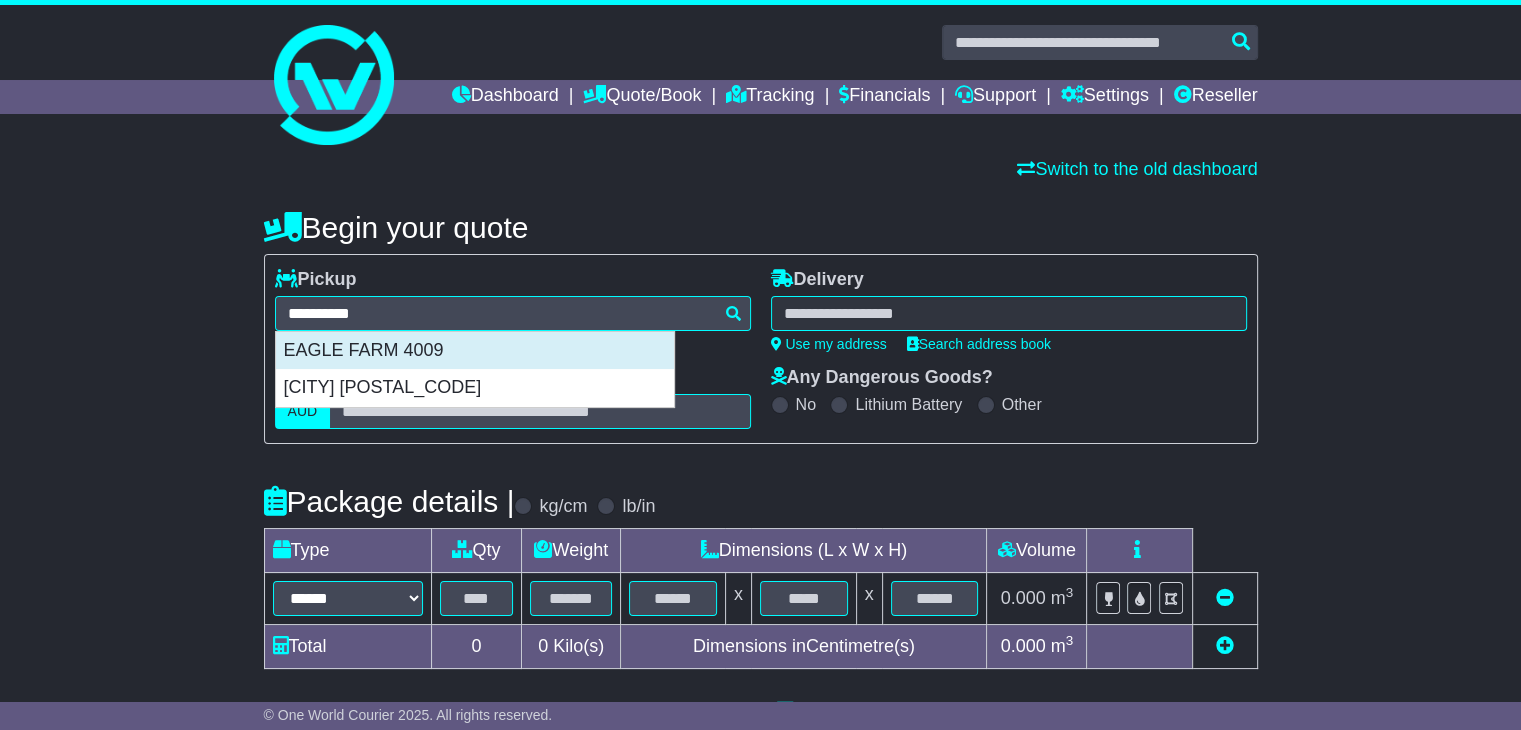 type on "**********" 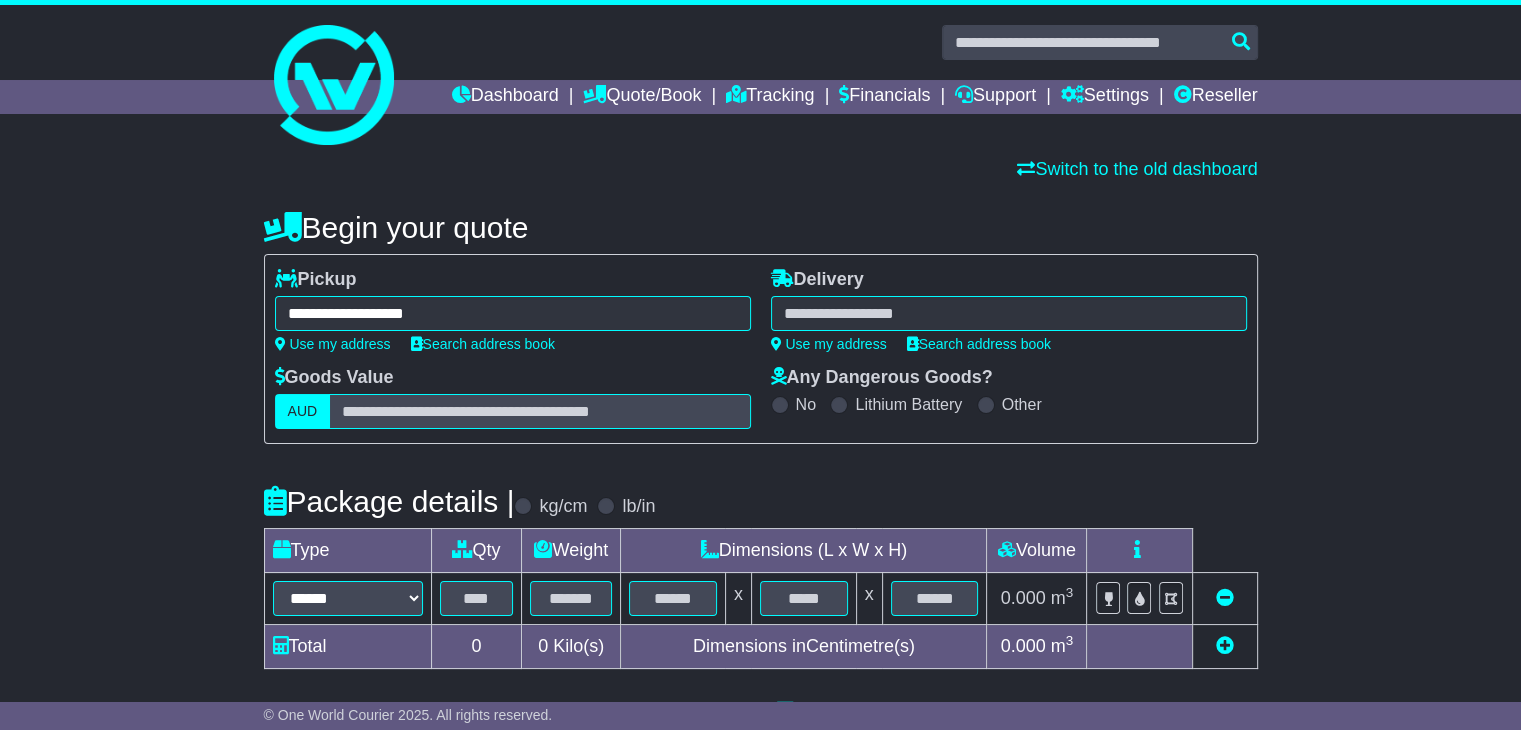 click at bounding box center (1009, 313) 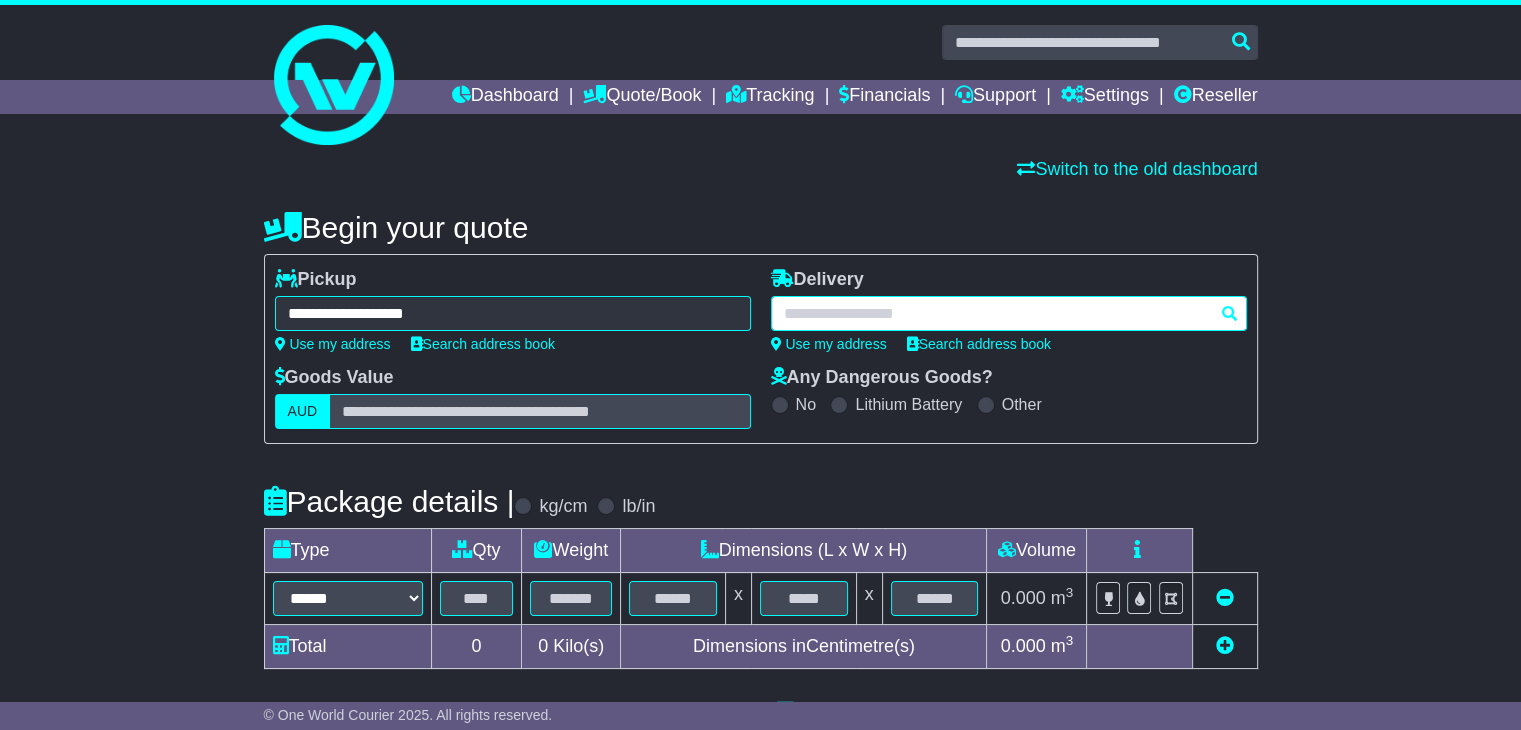 type on "*" 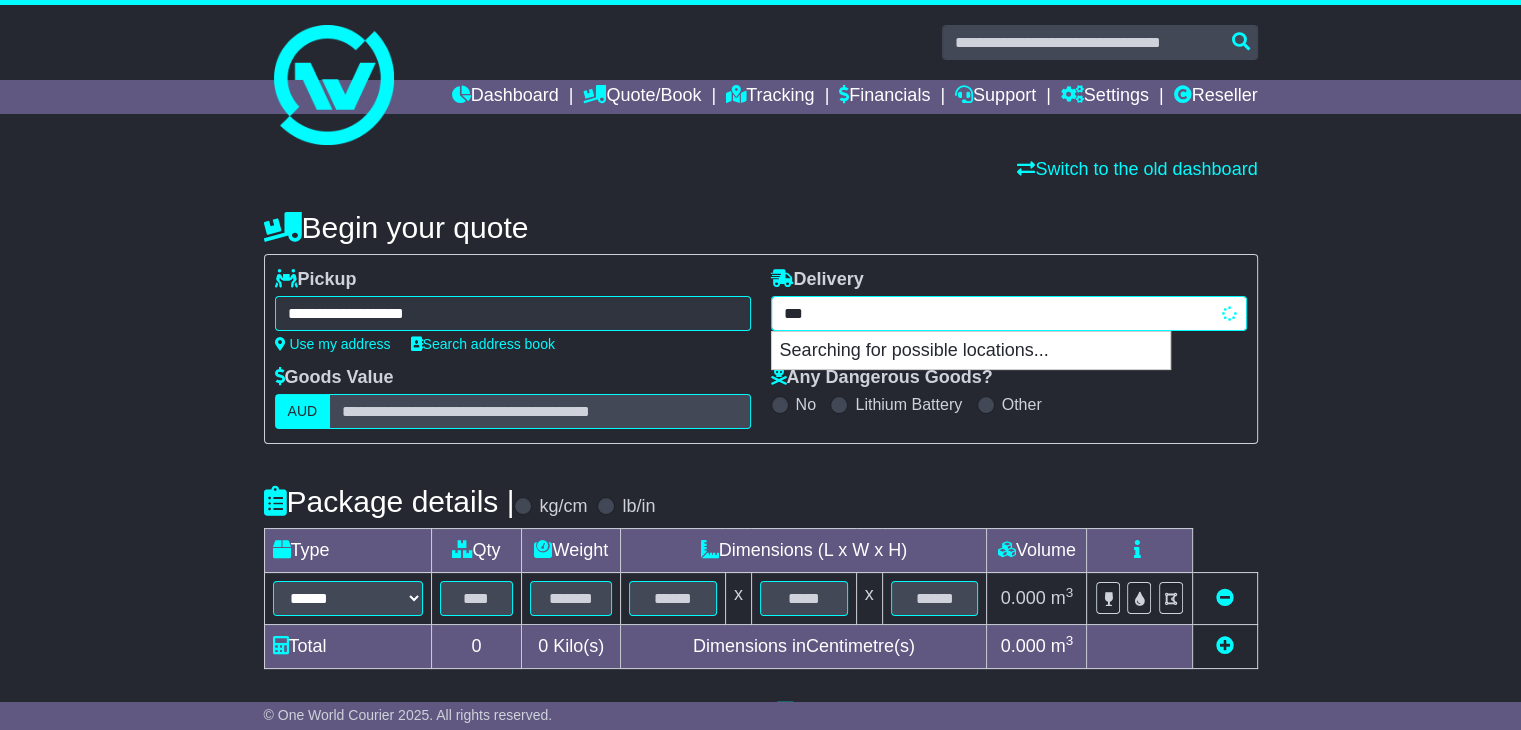 type on "****" 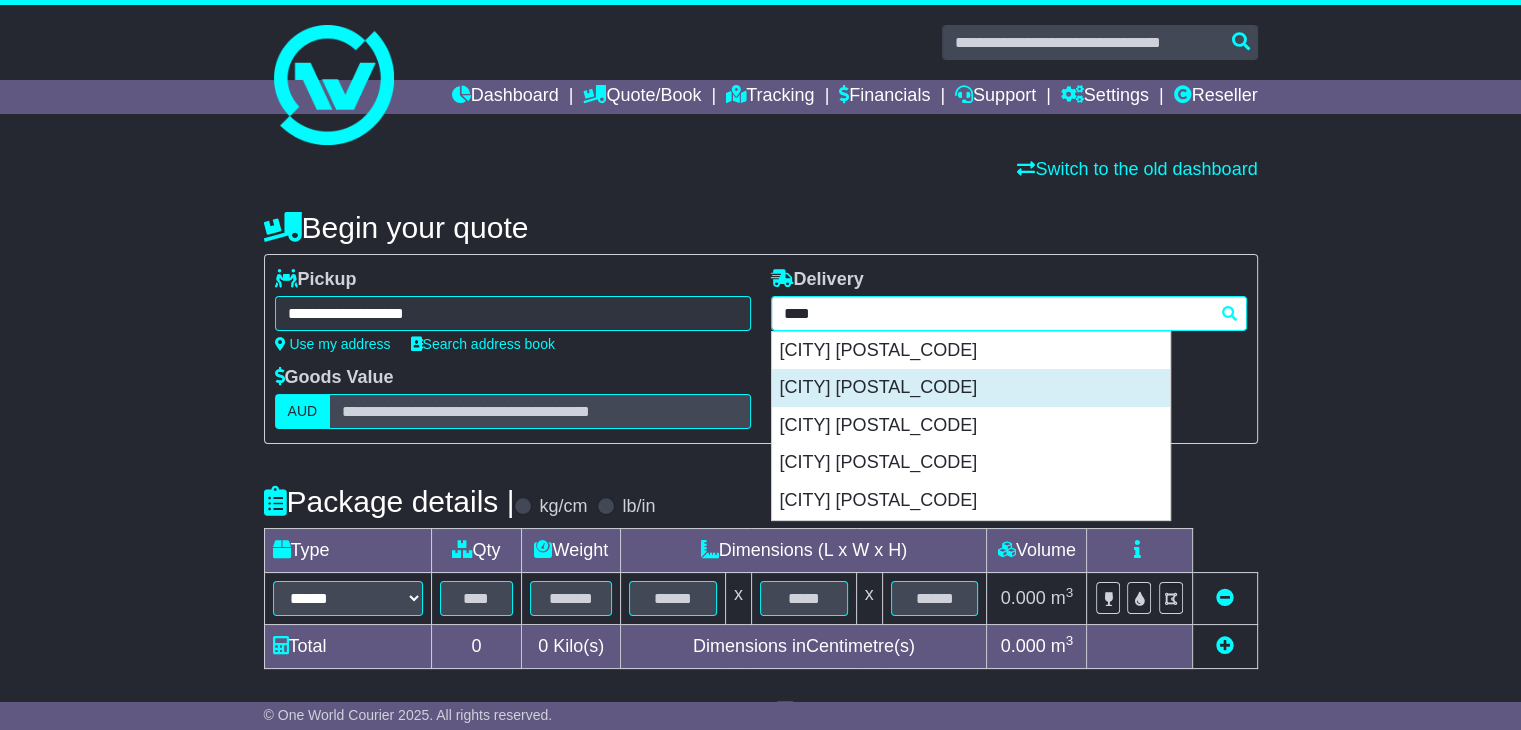 click on "[CITY] [POSTAL_CODE]" at bounding box center (971, 388) 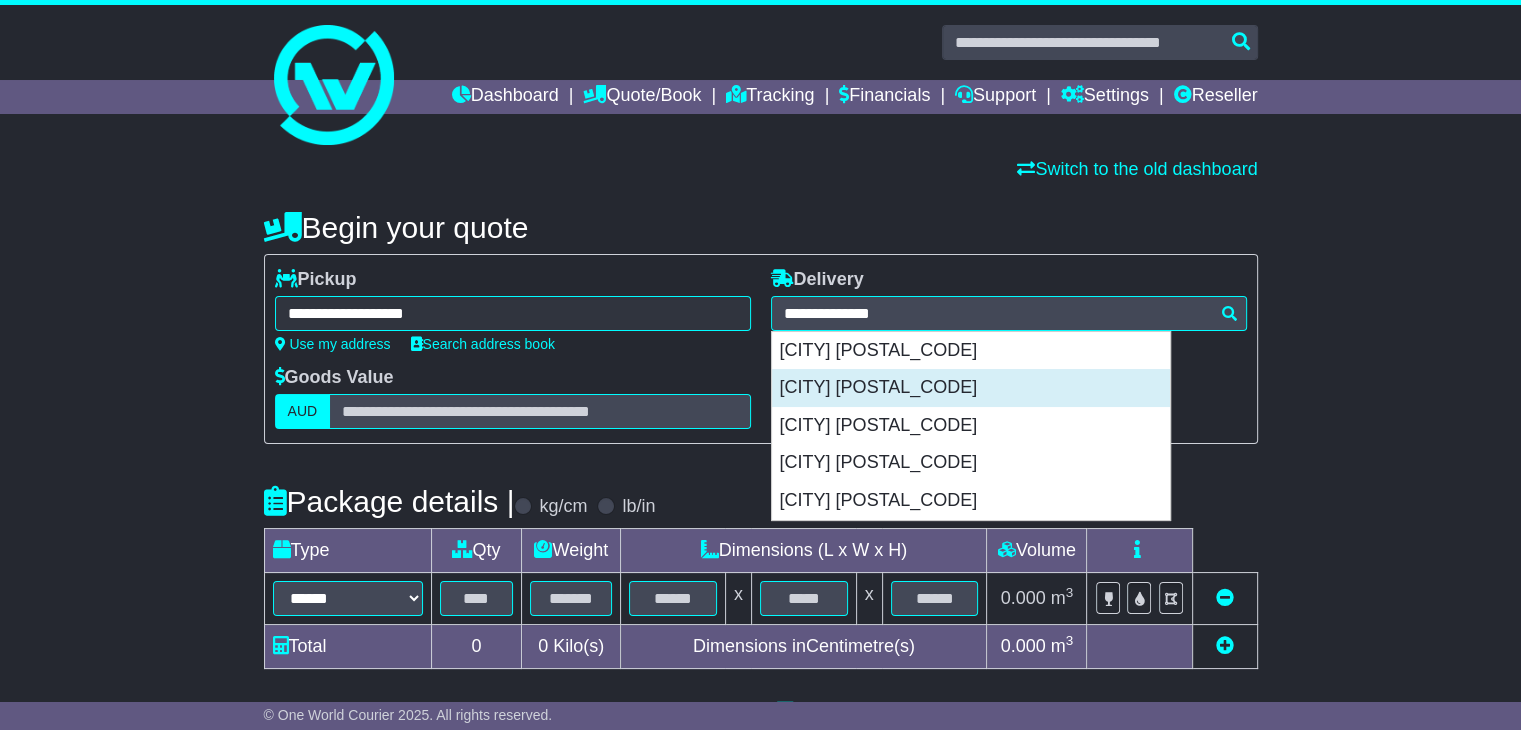 type on "**********" 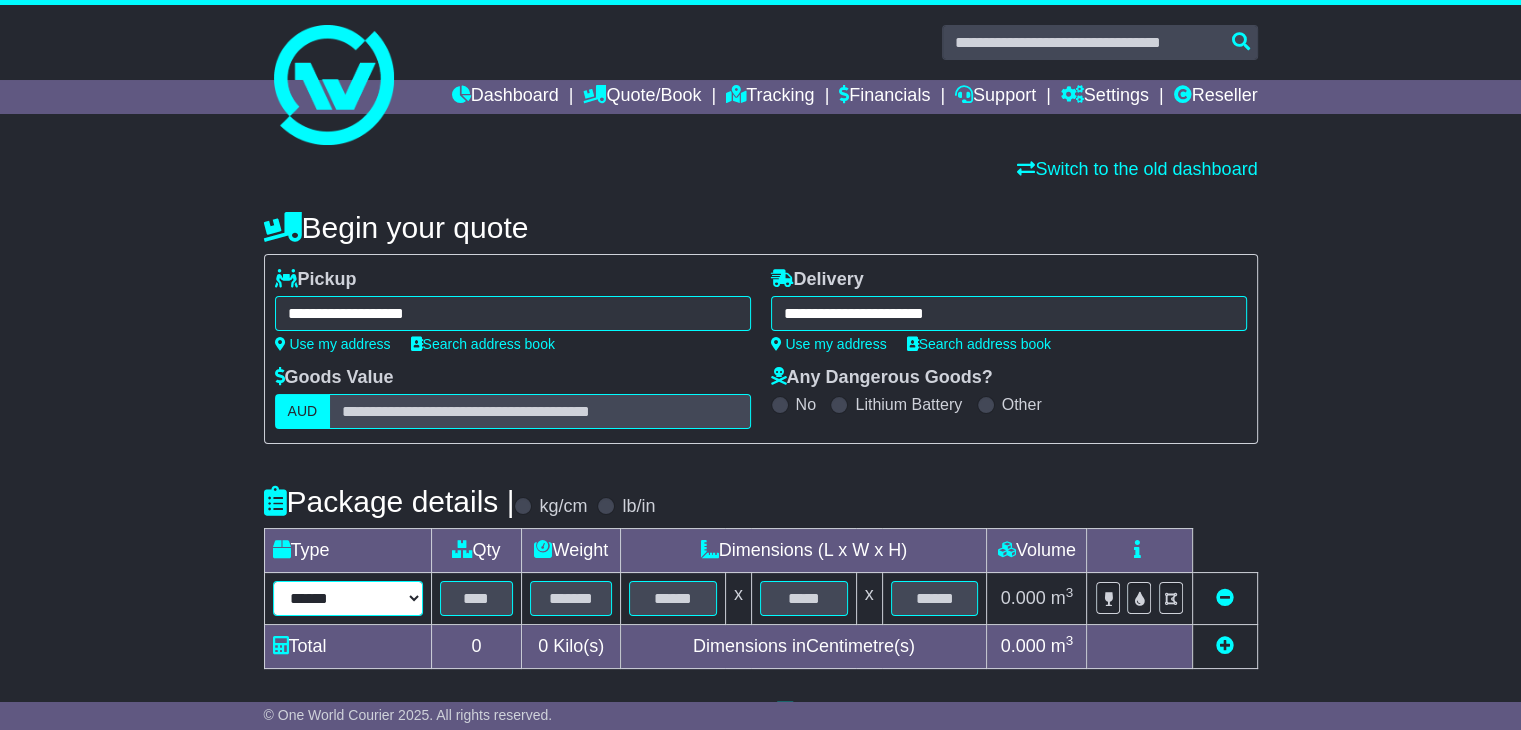 click on "****** ****** *** ******** ***** **** **** ****** *** *******" at bounding box center [348, 598] 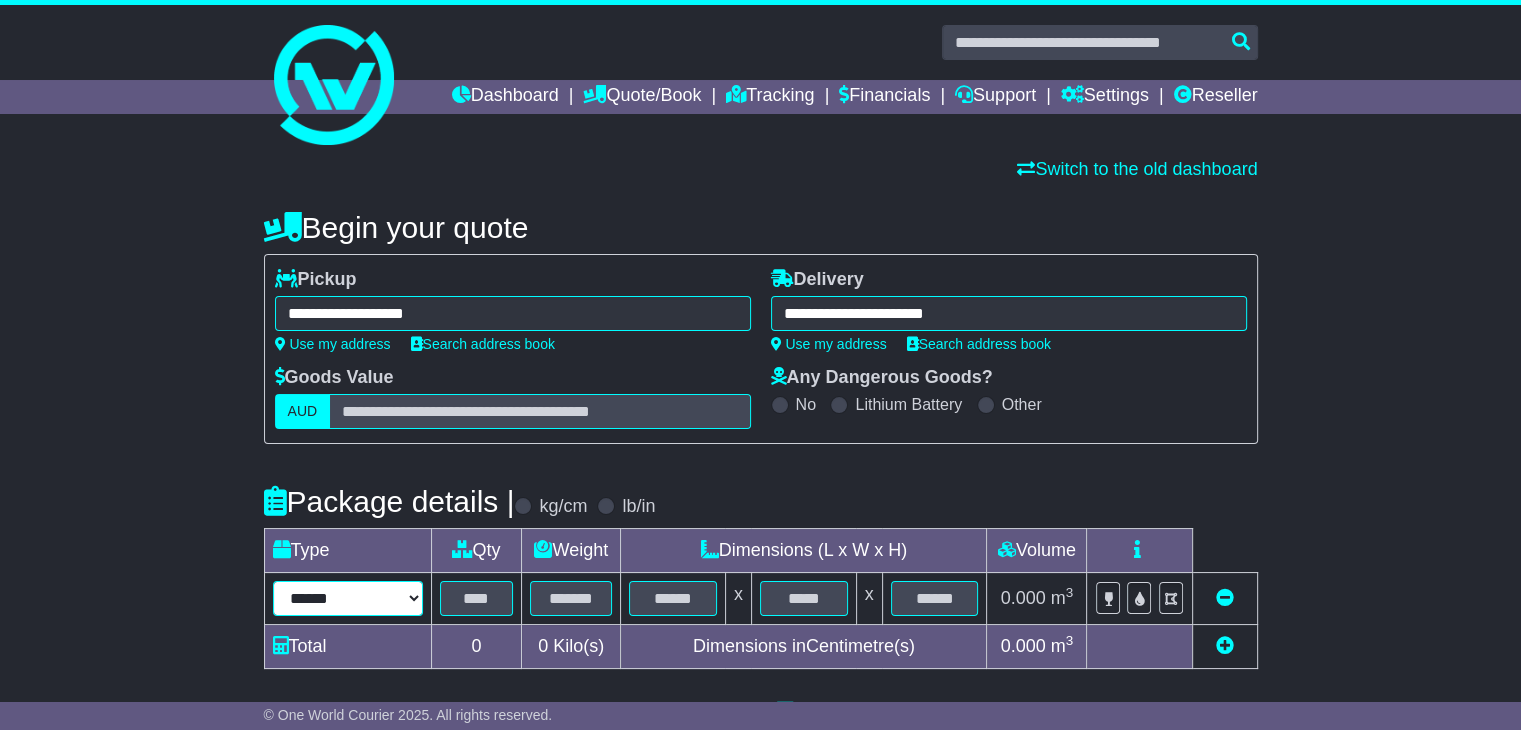 select on "*****" 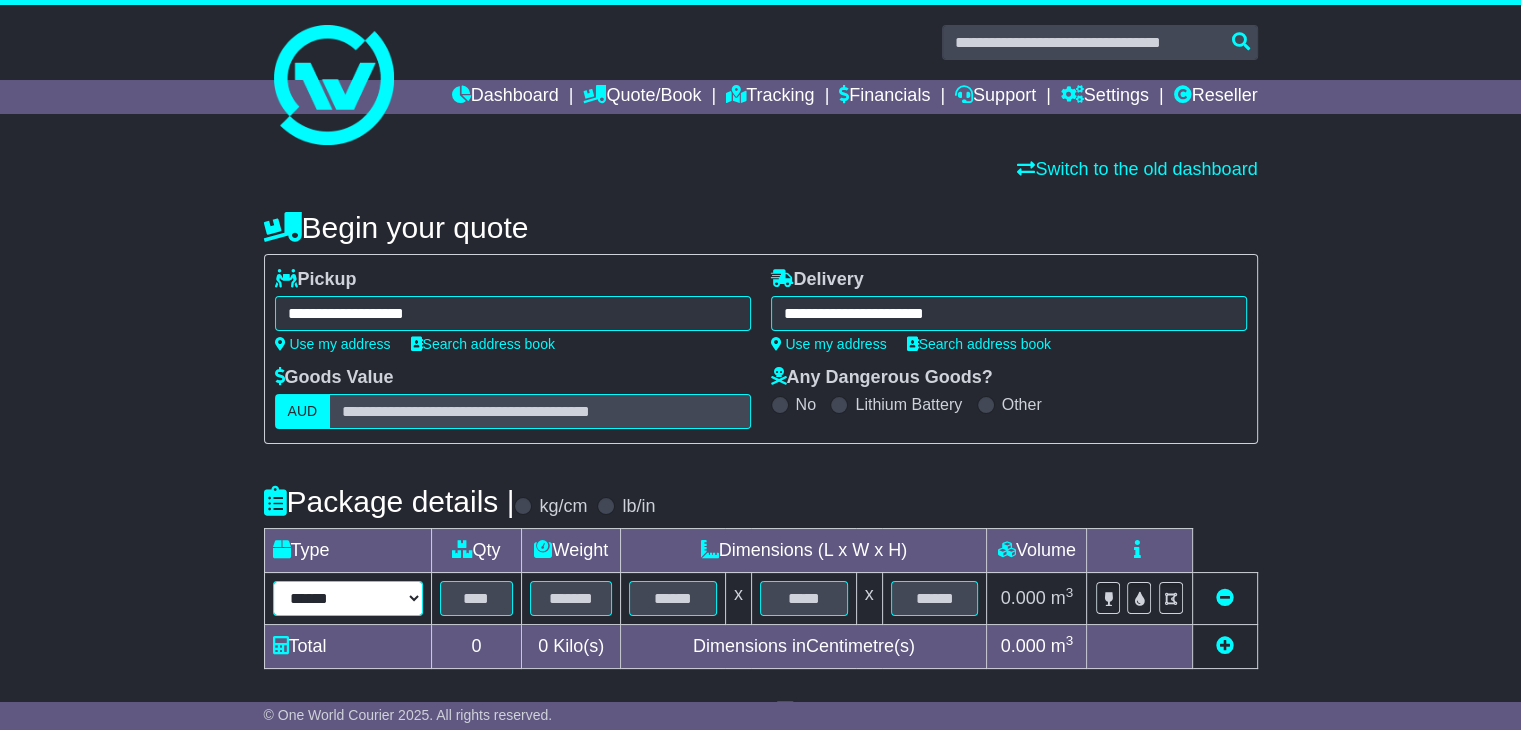 click on "****** ****** *** ******** ***** **** **** ****** *** *******" at bounding box center [348, 598] 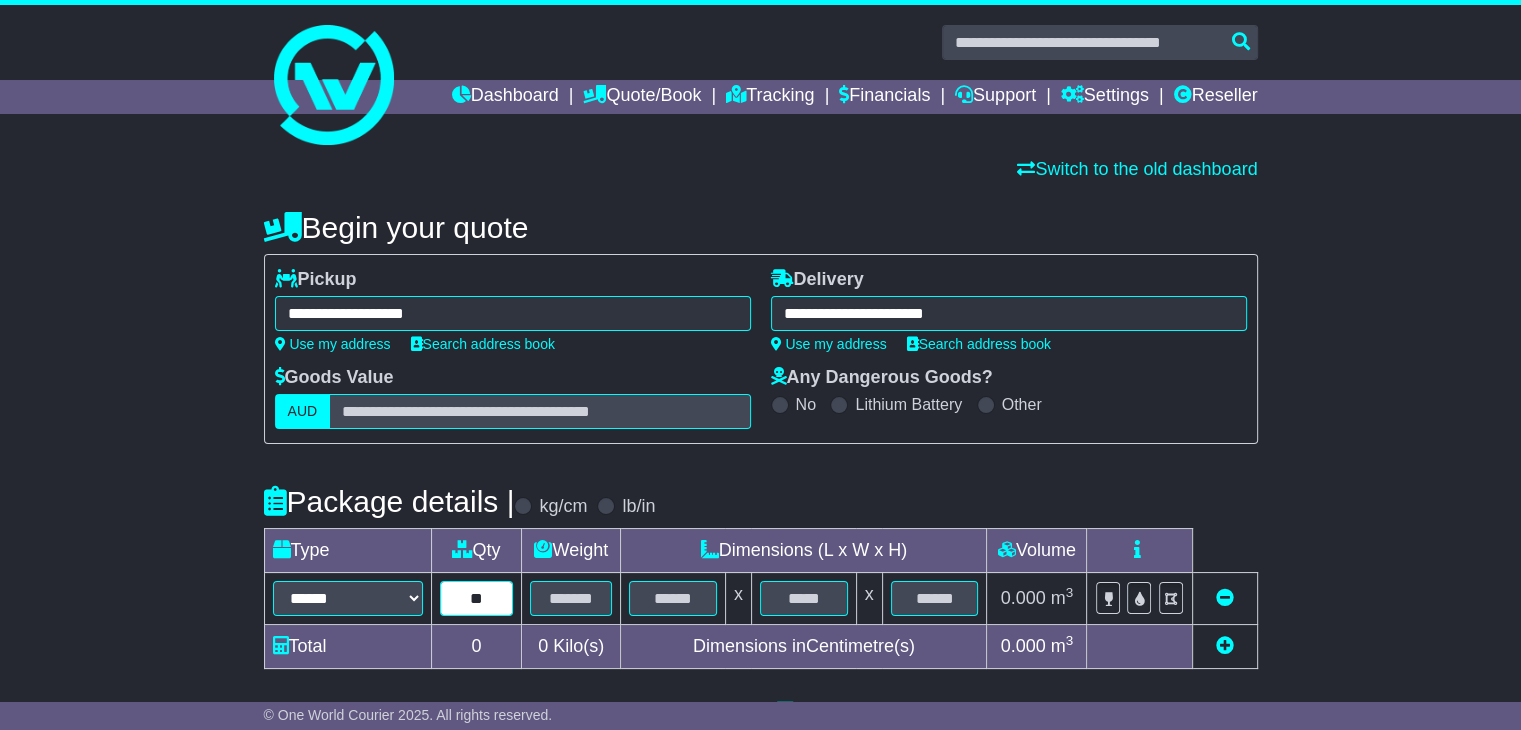 type on "**" 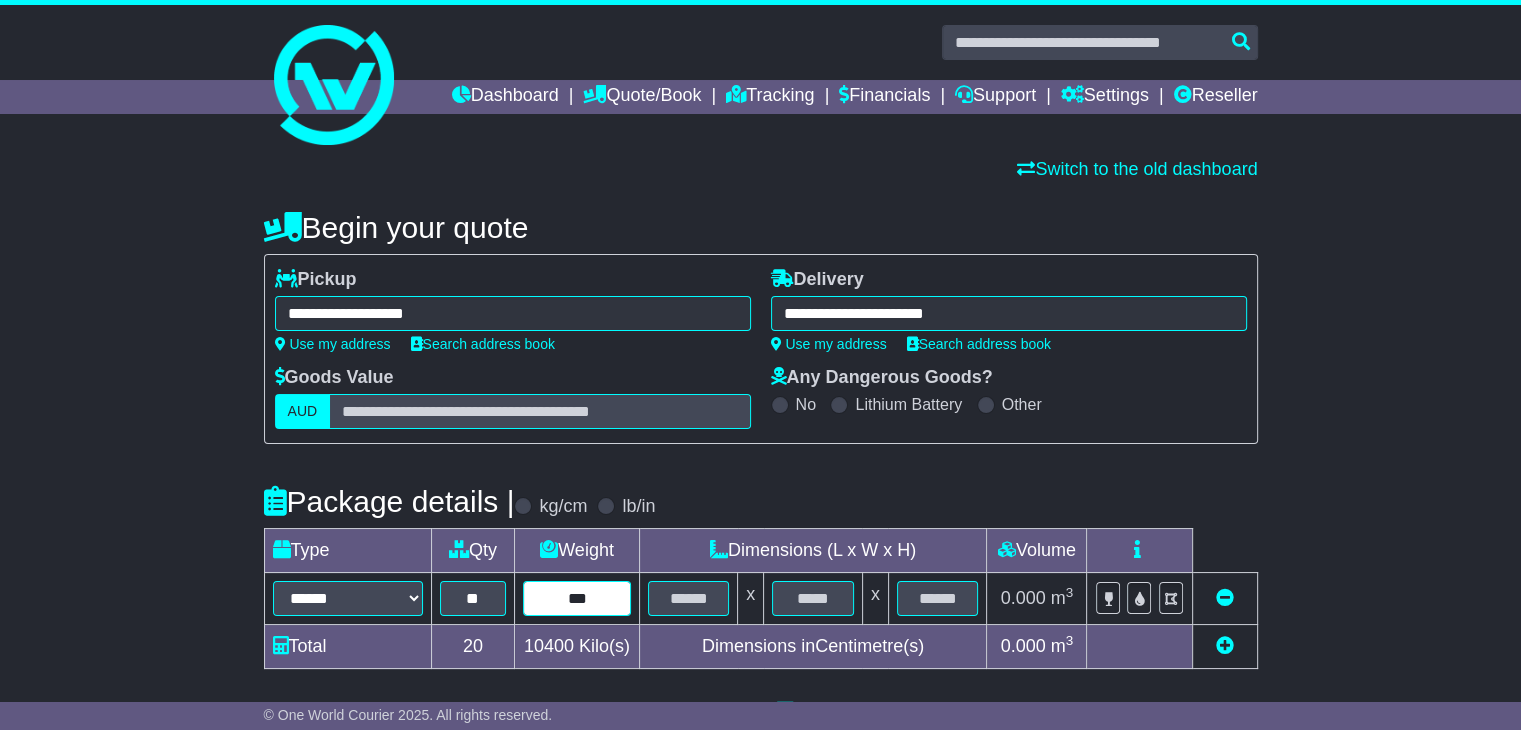 drag, startPoint x: 611, startPoint y: 594, endPoint x: 536, endPoint y: 598, distance: 75.10659 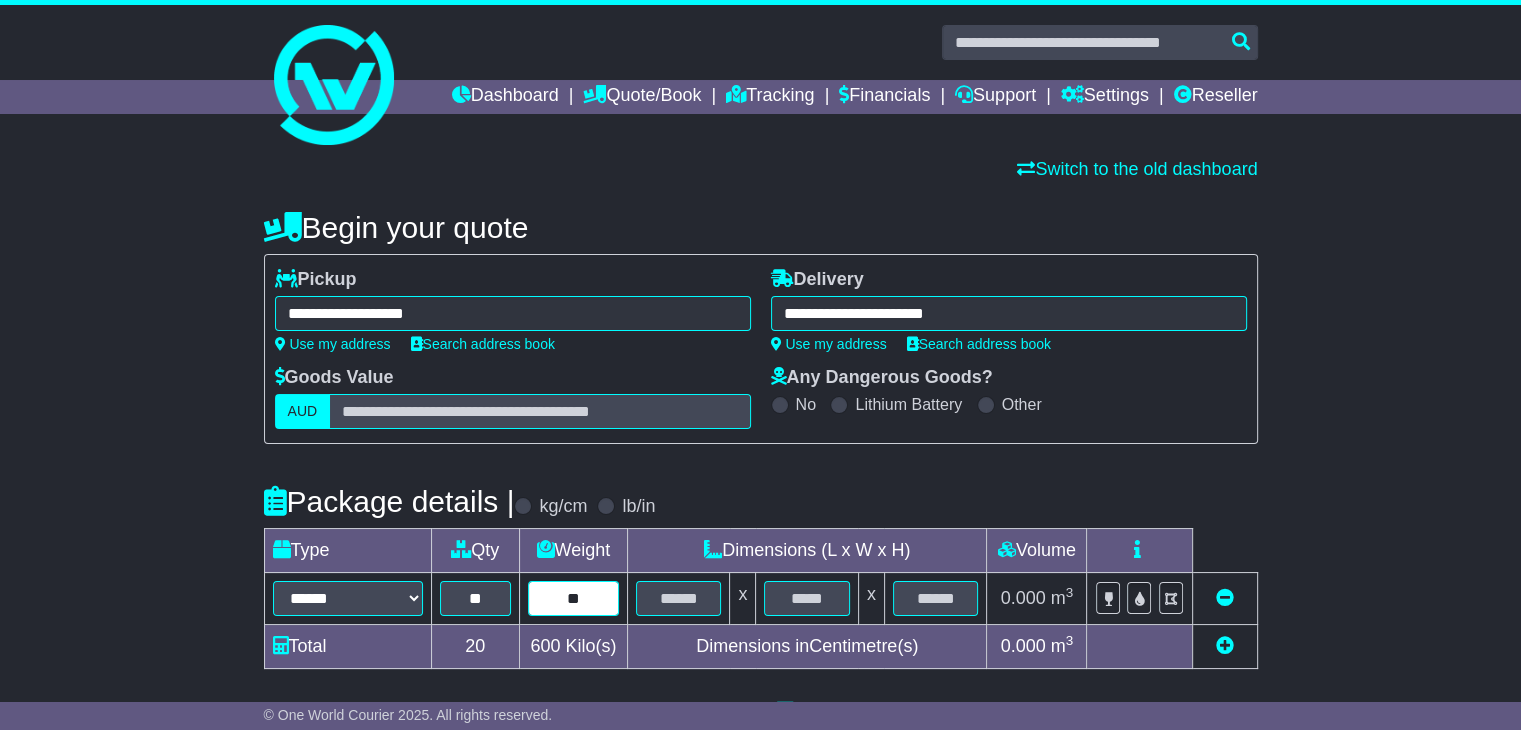 drag, startPoint x: 597, startPoint y: 601, endPoint x: 415, endPoint y: 605, distance: 182.04395 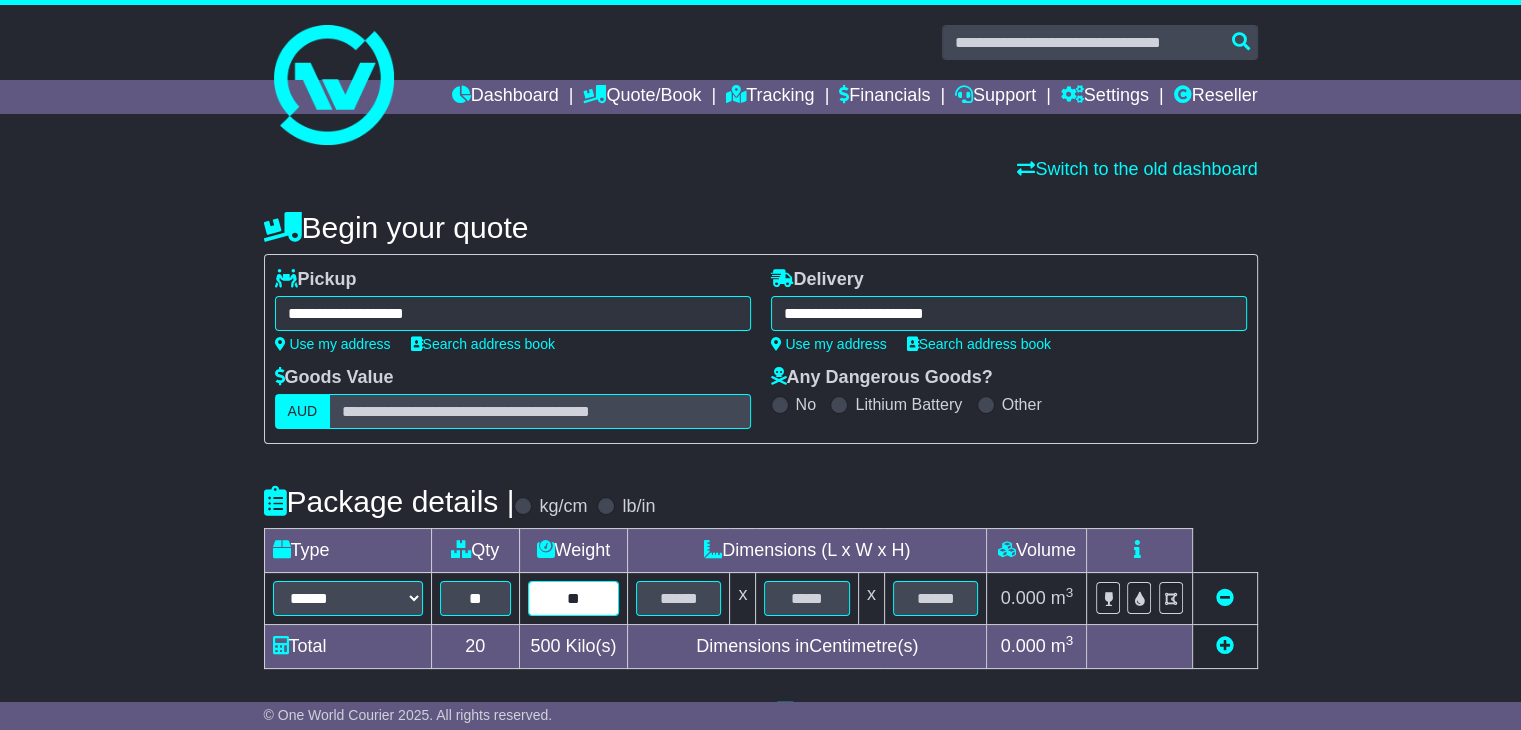 drag, startPoint x: 587, startPoint y: 599, endPoint x: 260, endPoint y: 556, distance: 329.8151 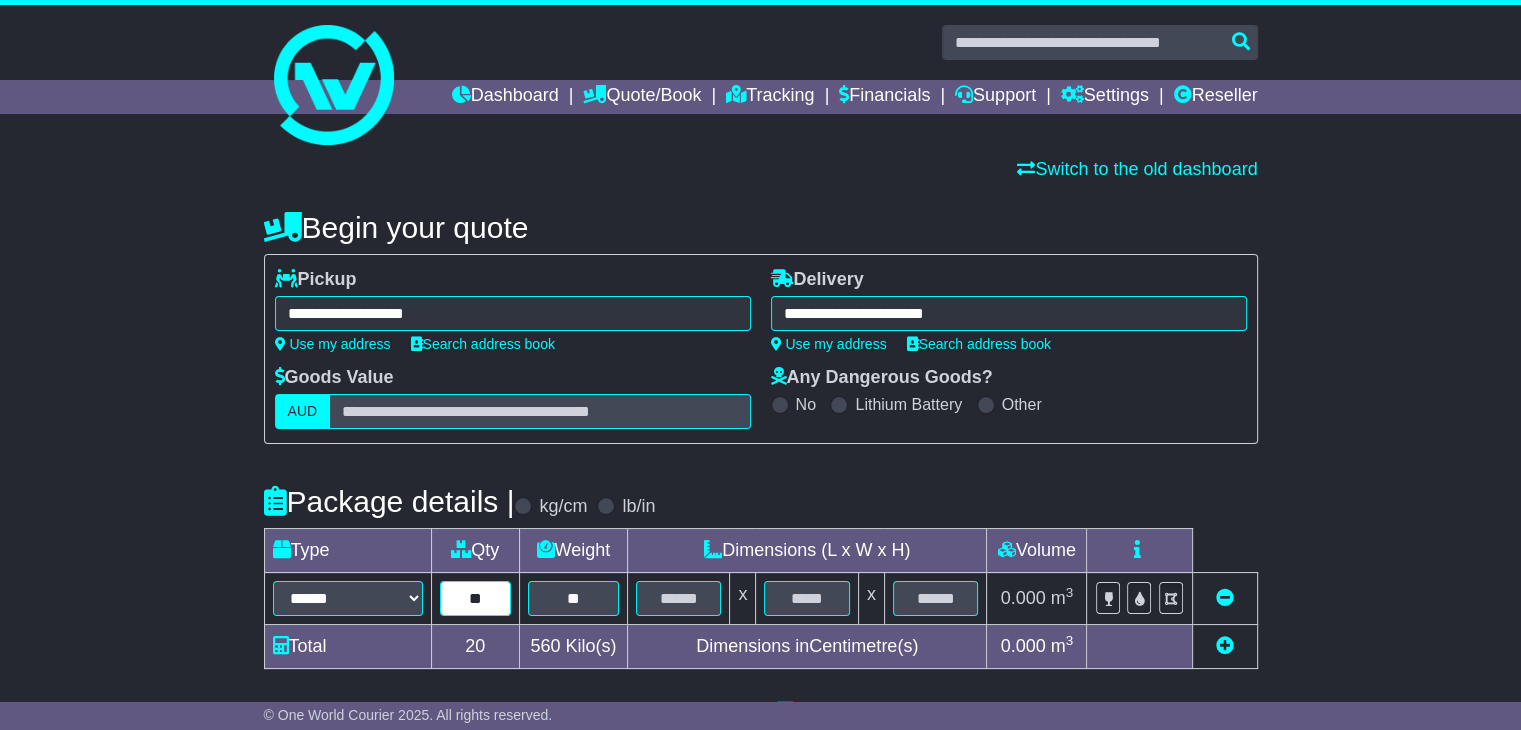 drag, startPoint x: 482, startPoint y: 604, endPoint x: 429, endPoint y: 604, distance: 53 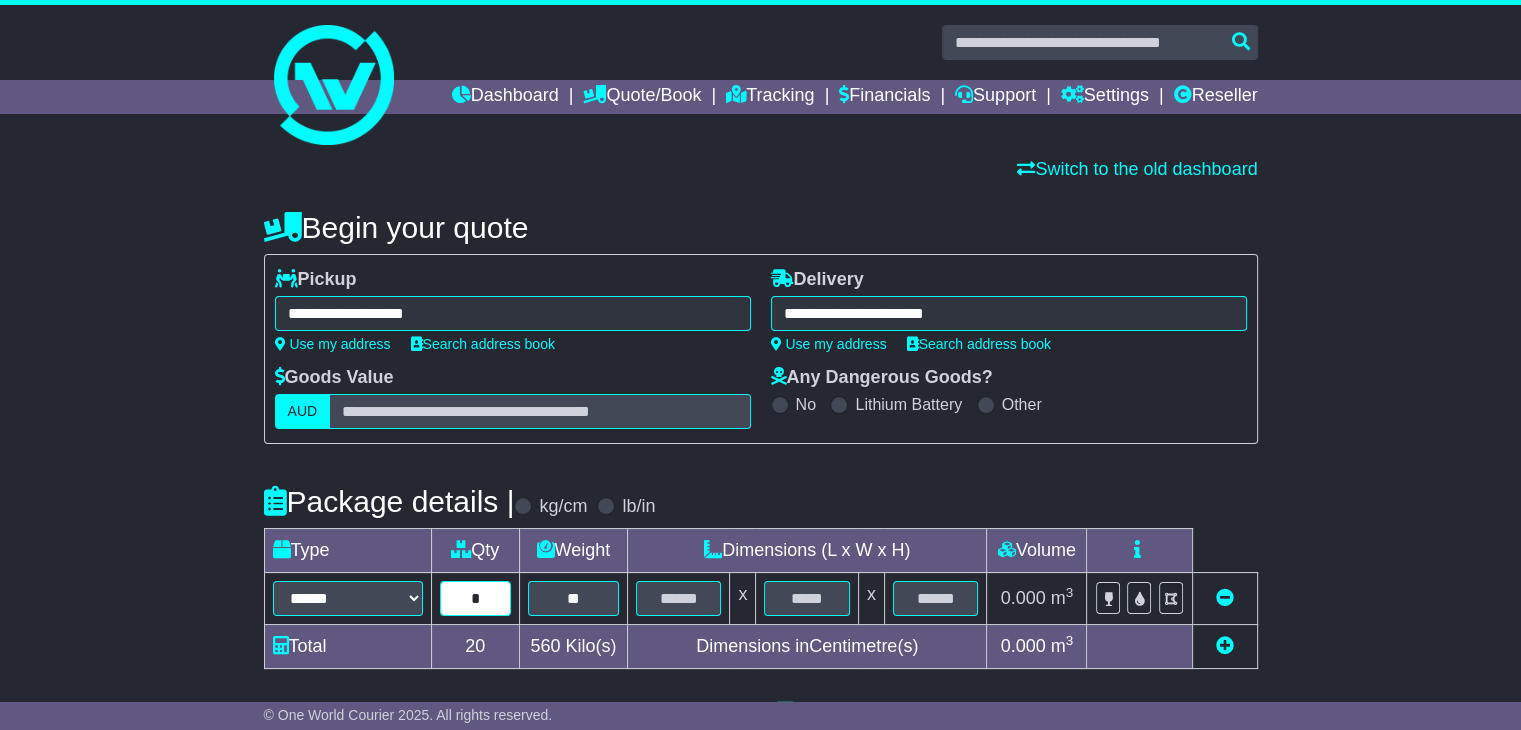 type on "*" 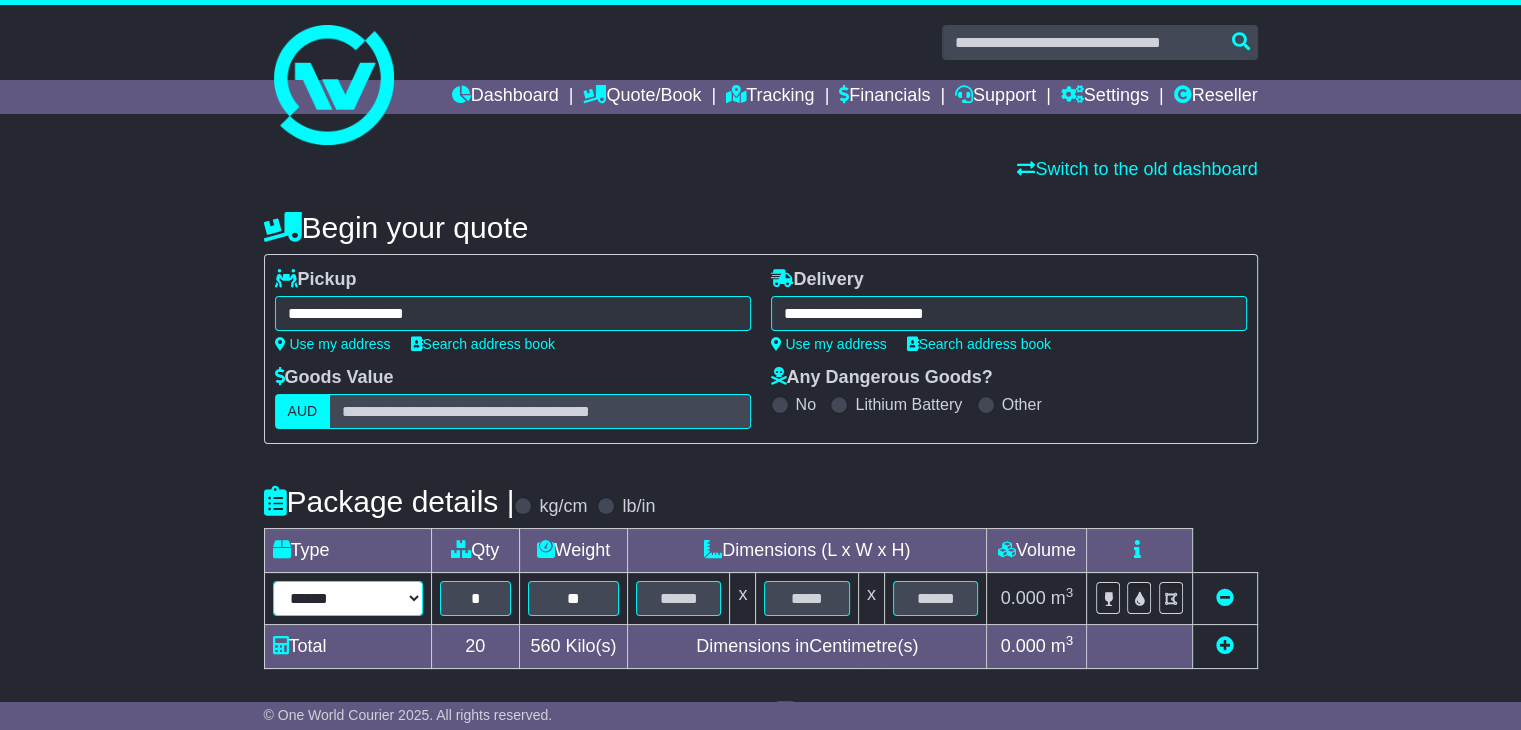 click on "****** ****** *** ******** ***** **** **** ****** *** *******" at bounding box center [348, 598] 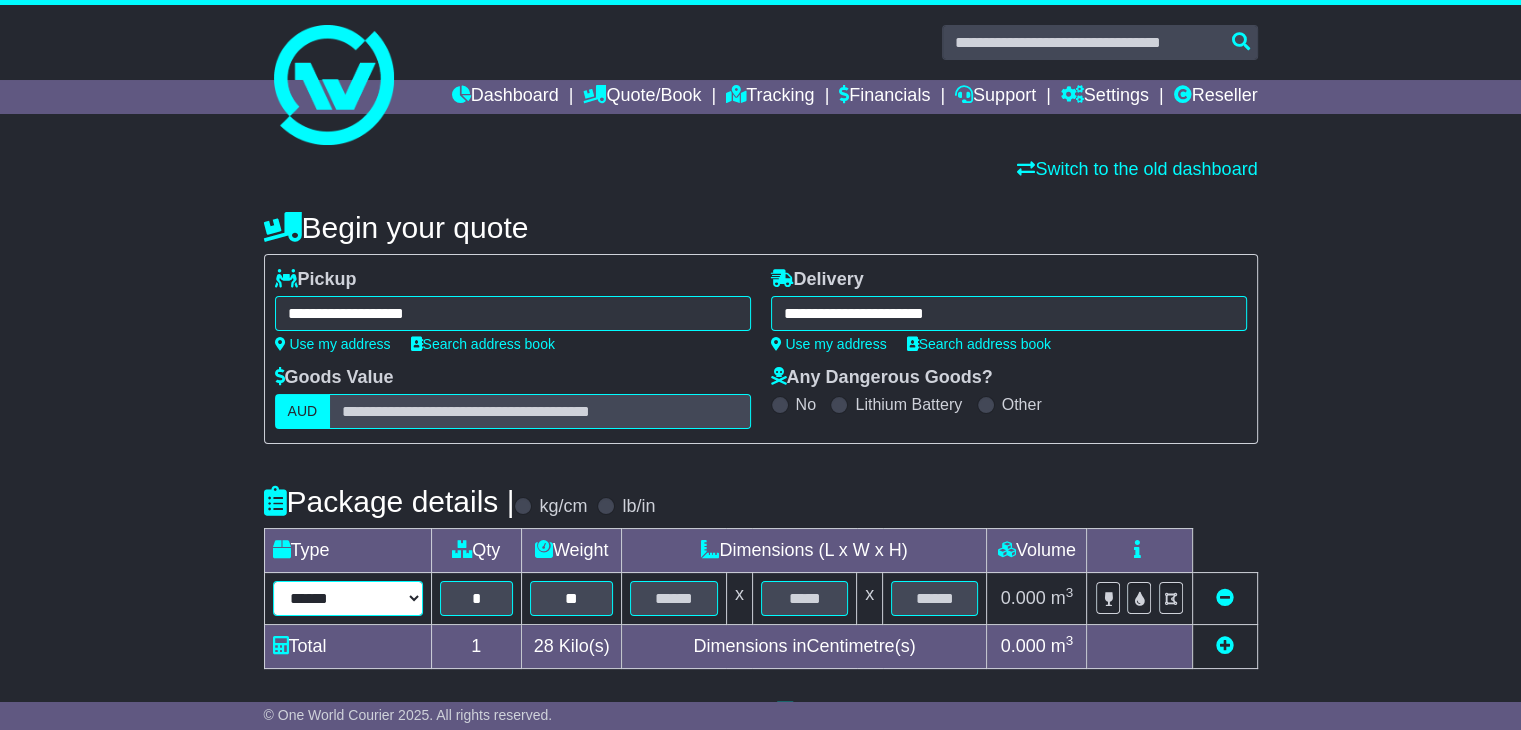 select on "*****" 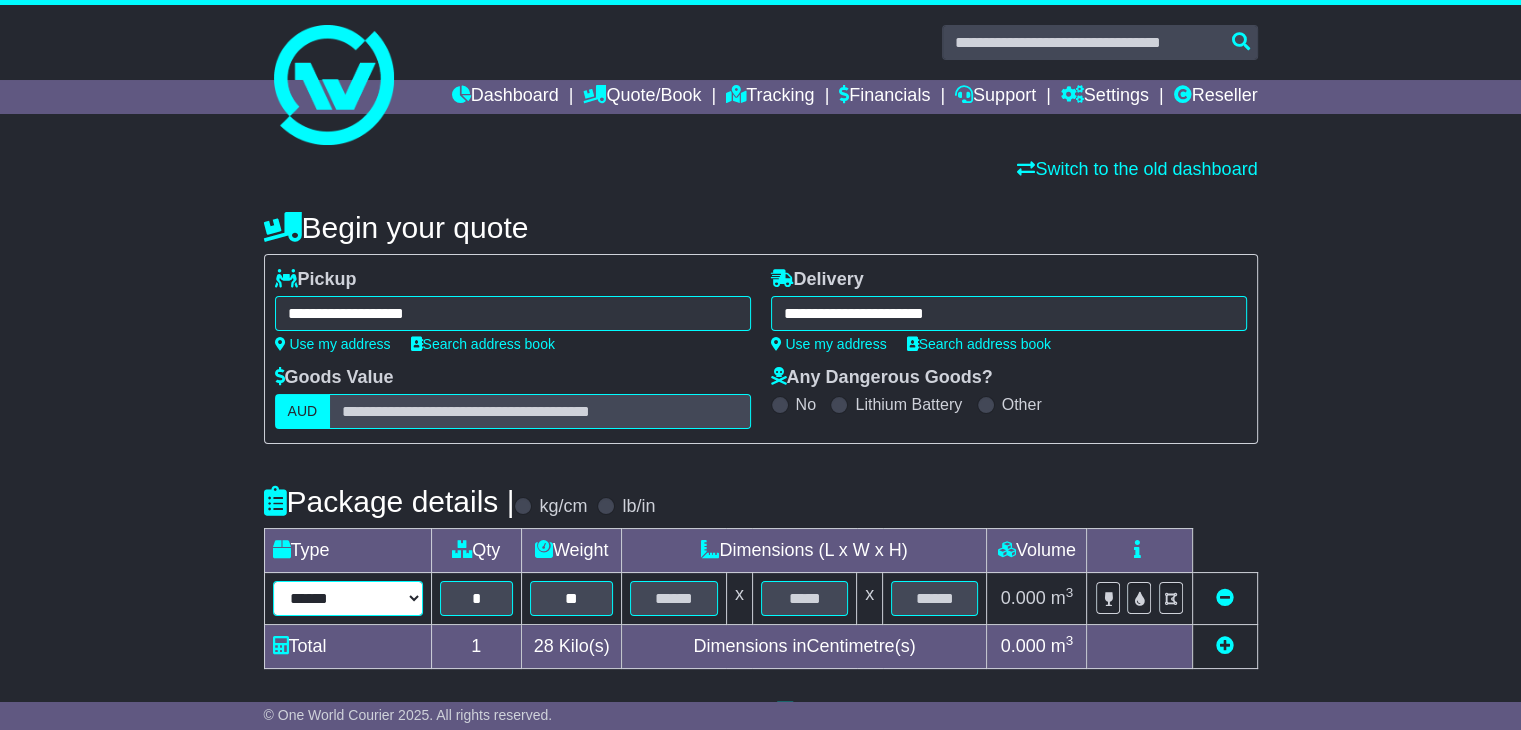 click on "****** ****** *** ******** ***** **** **** ****** *** *******" at bounding box center [348, 598] 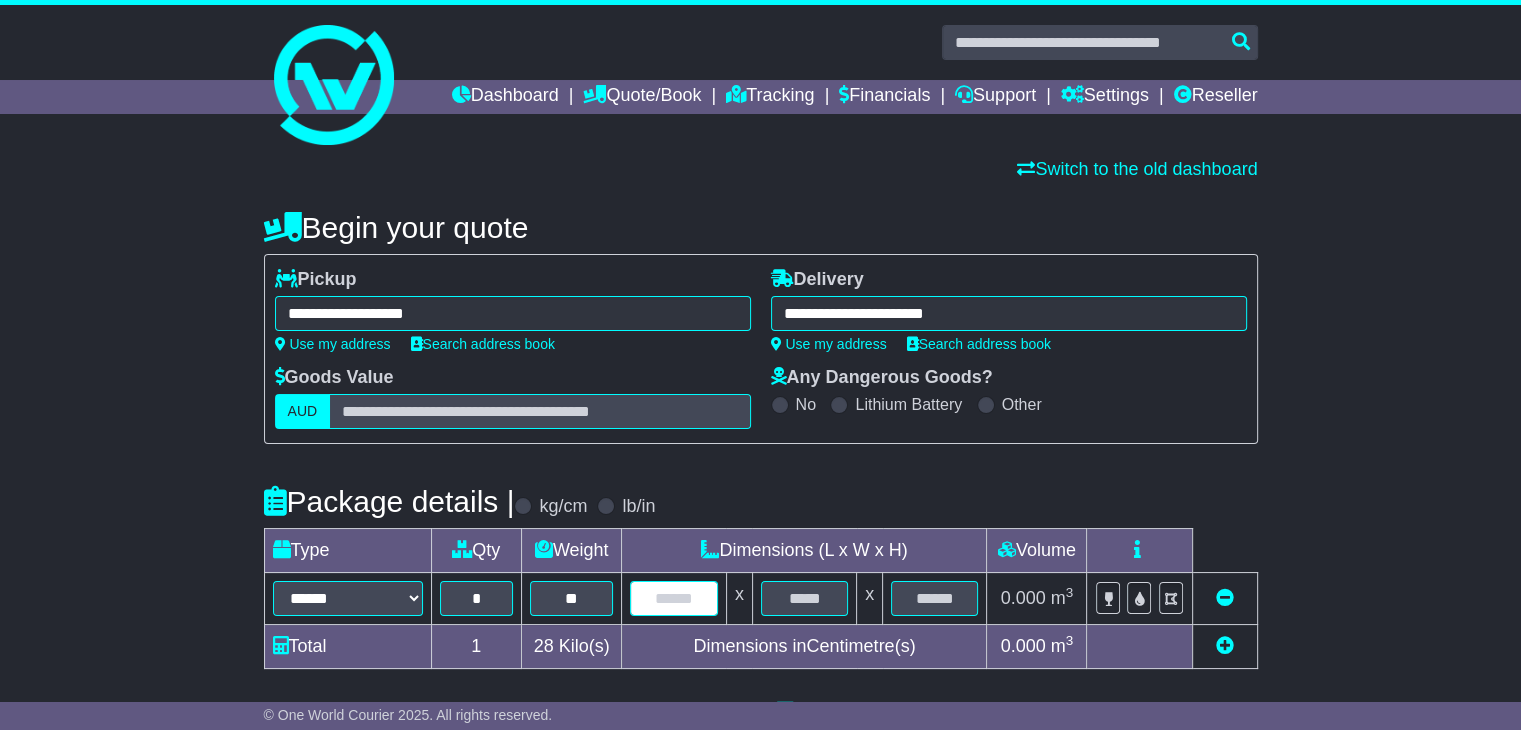 click at bounding box center (673, 598) 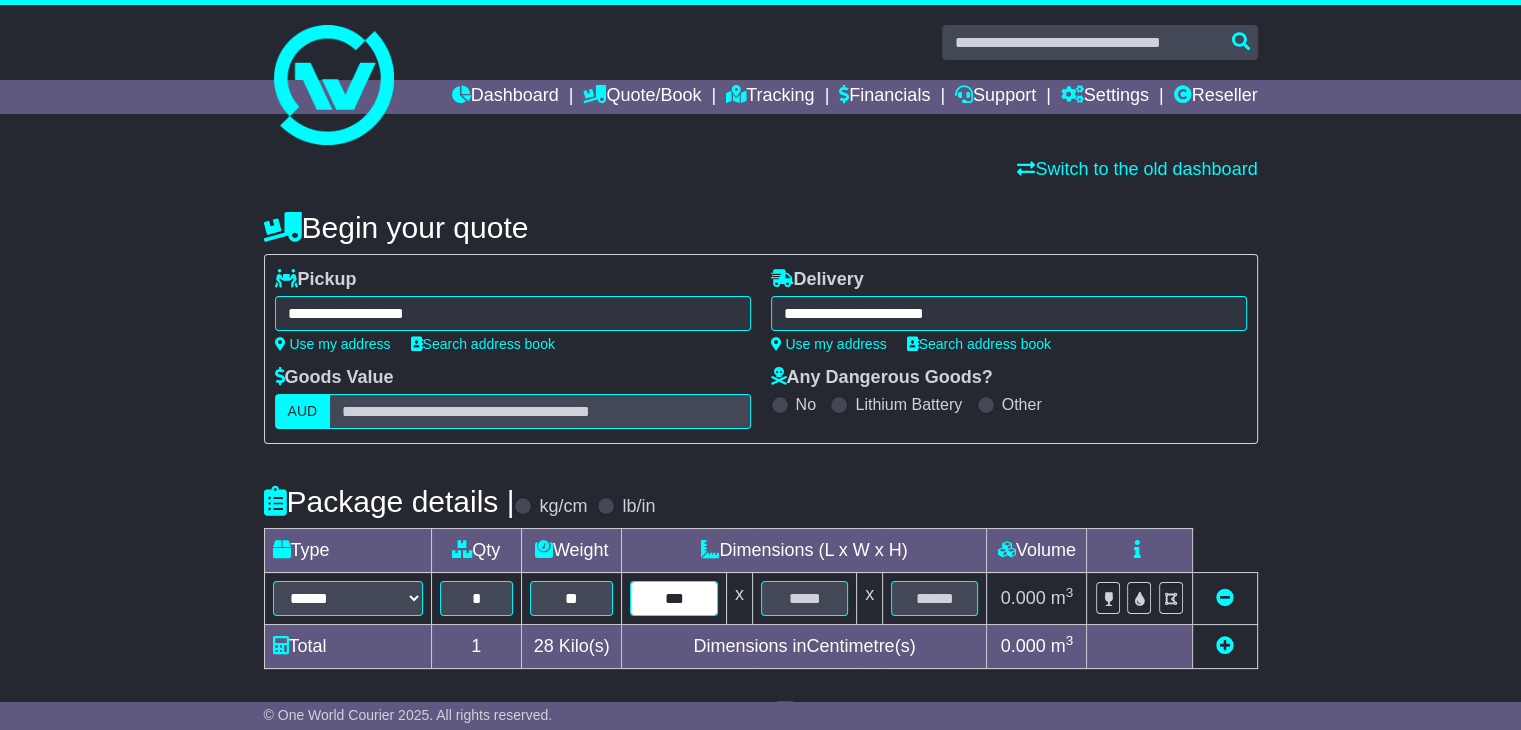 type on "***" 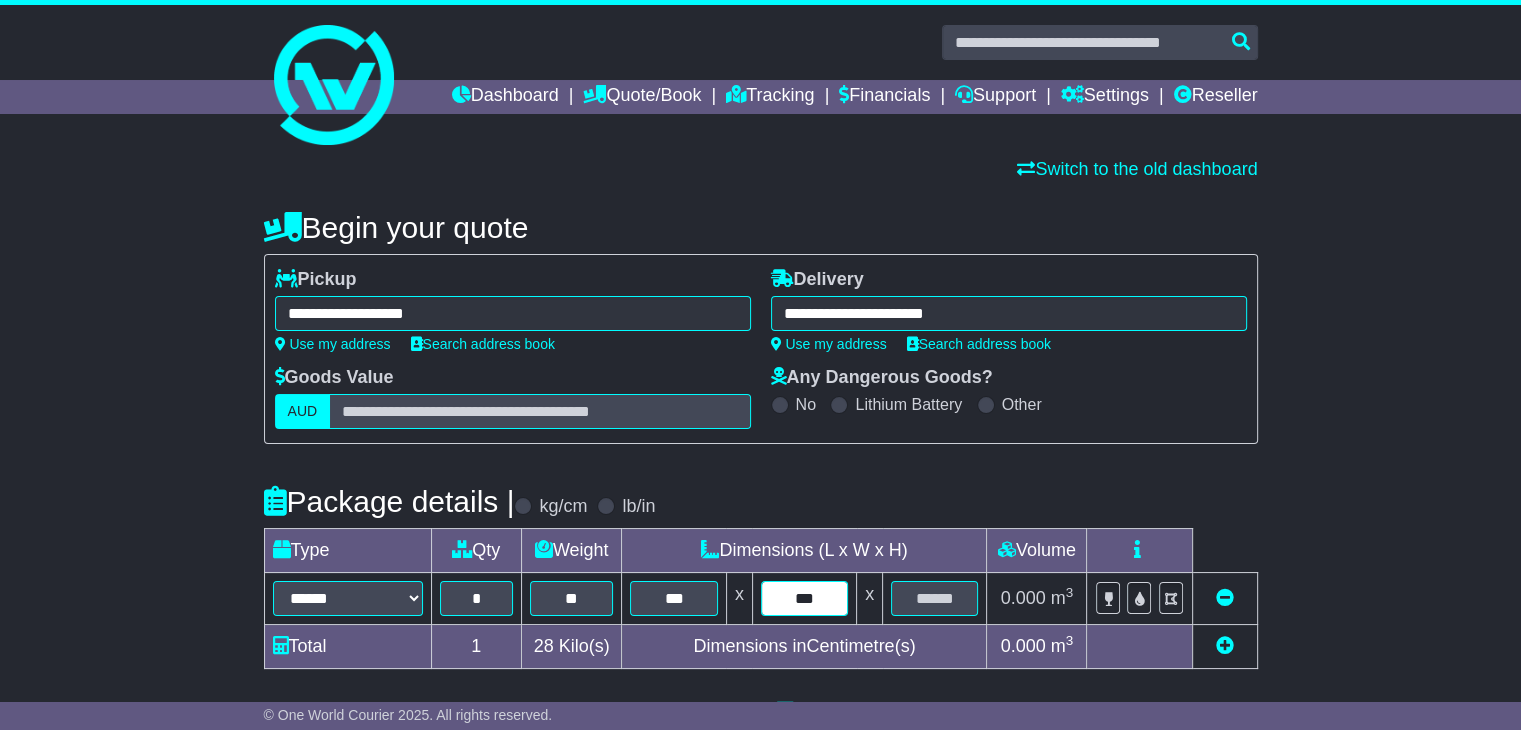 type on "***" 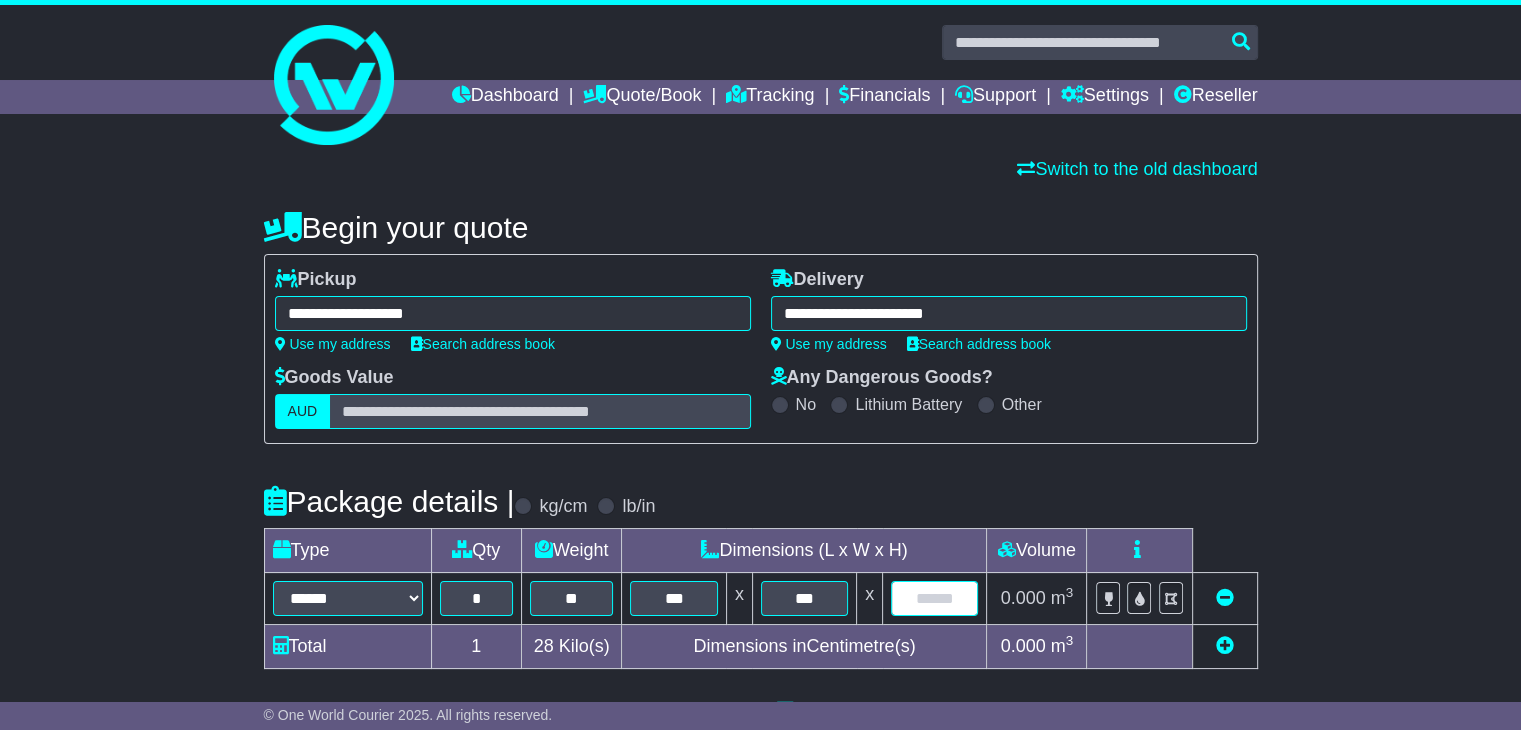 type on "*" 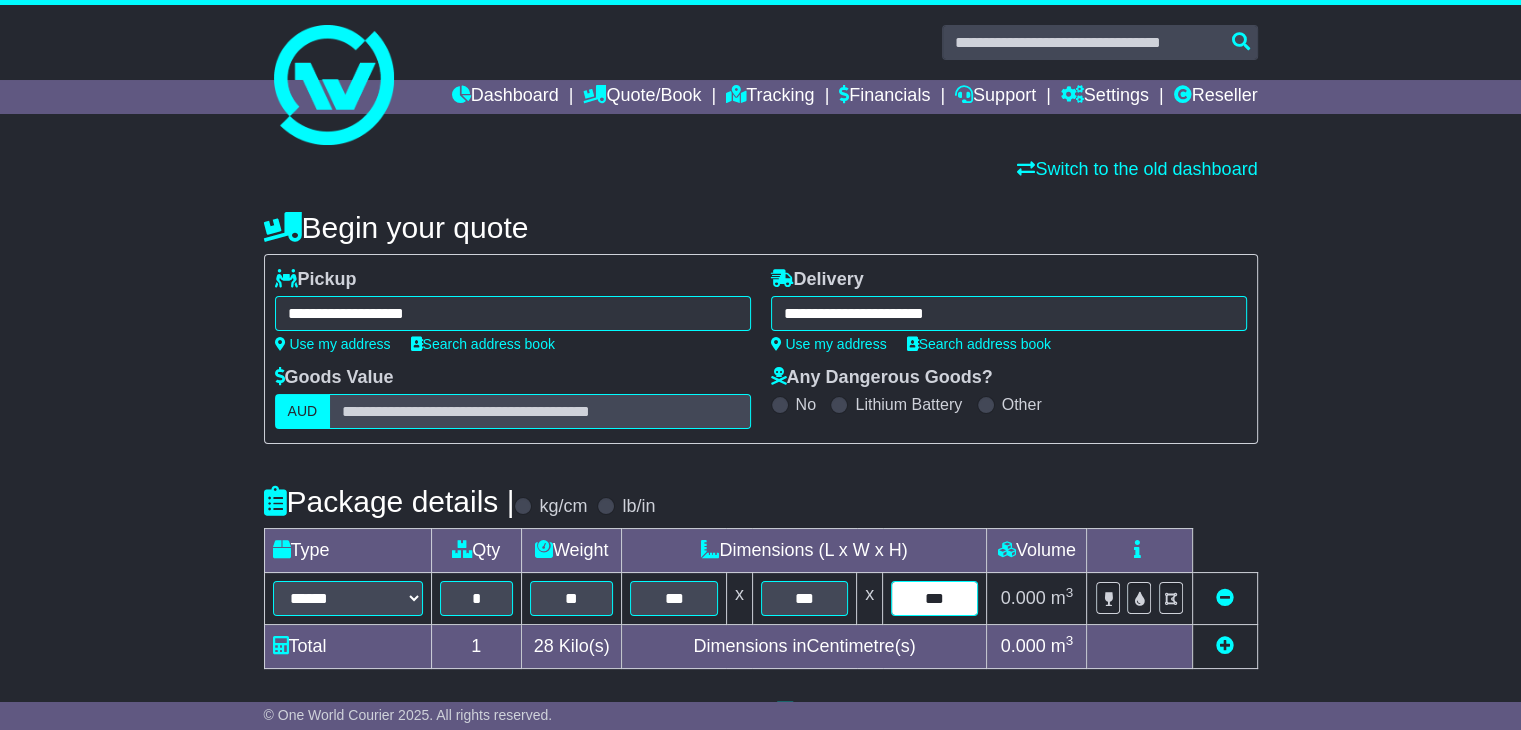 type on "***" 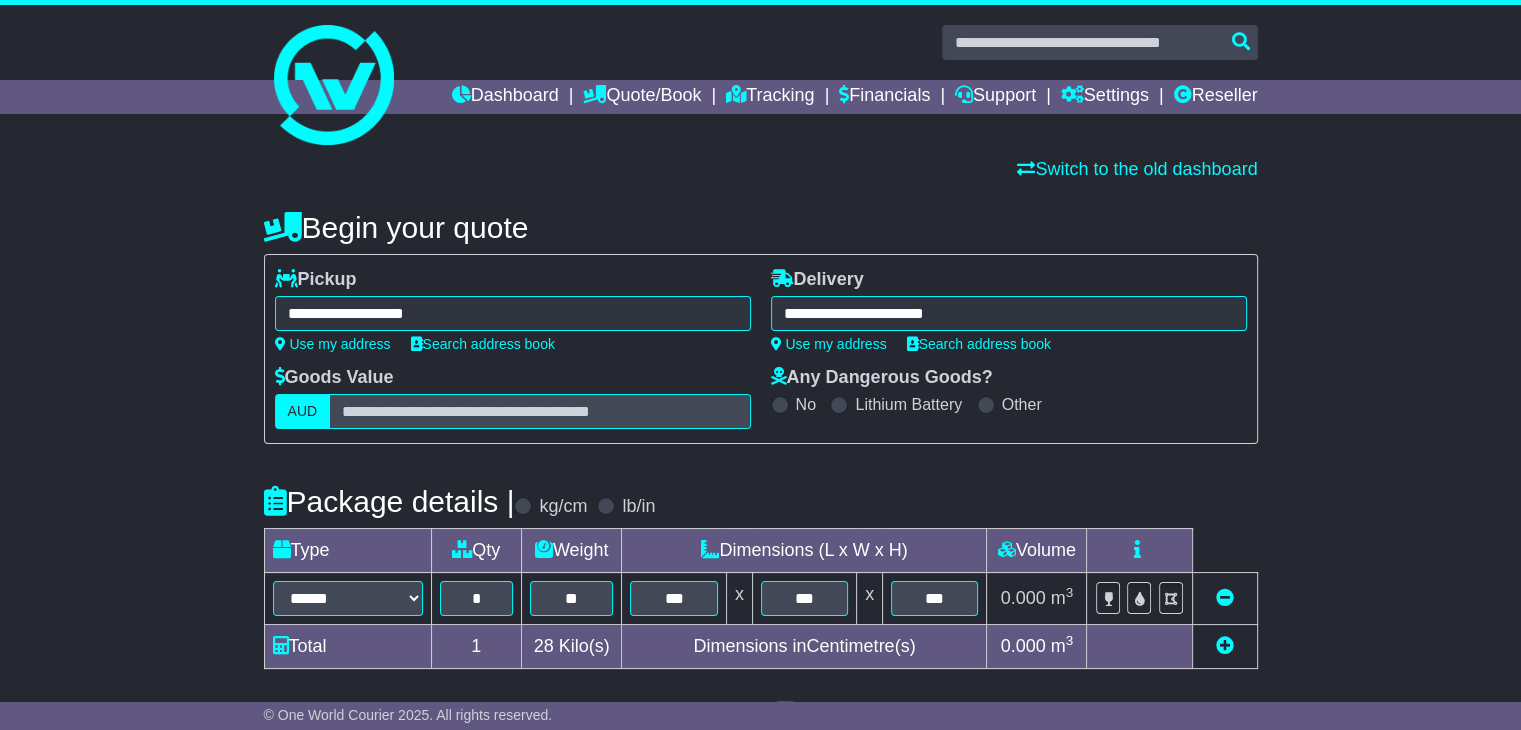 type 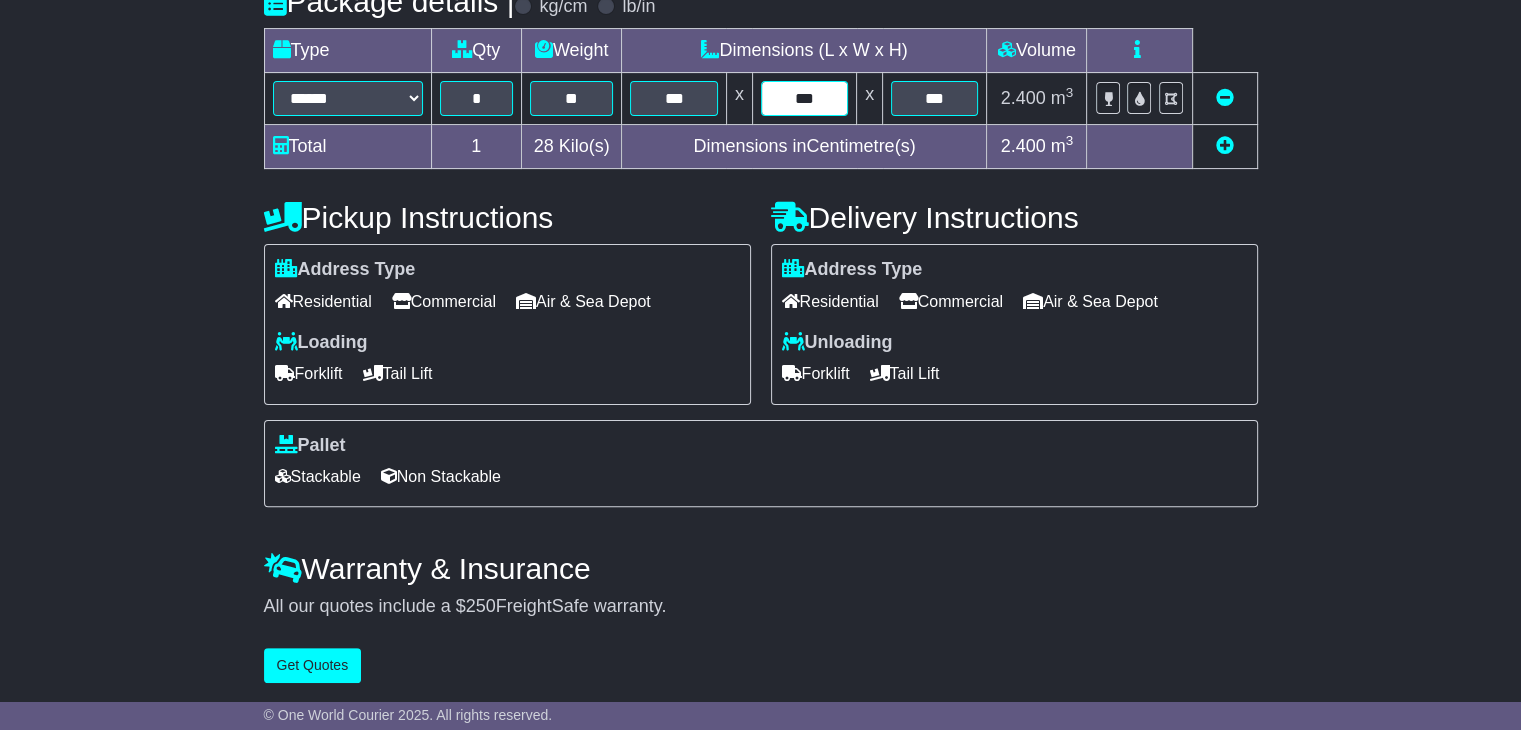 drag, startPoint x: 840, startPoint y: 95, endPoint x: 717, endPoint y: 114, distance: 124.45883 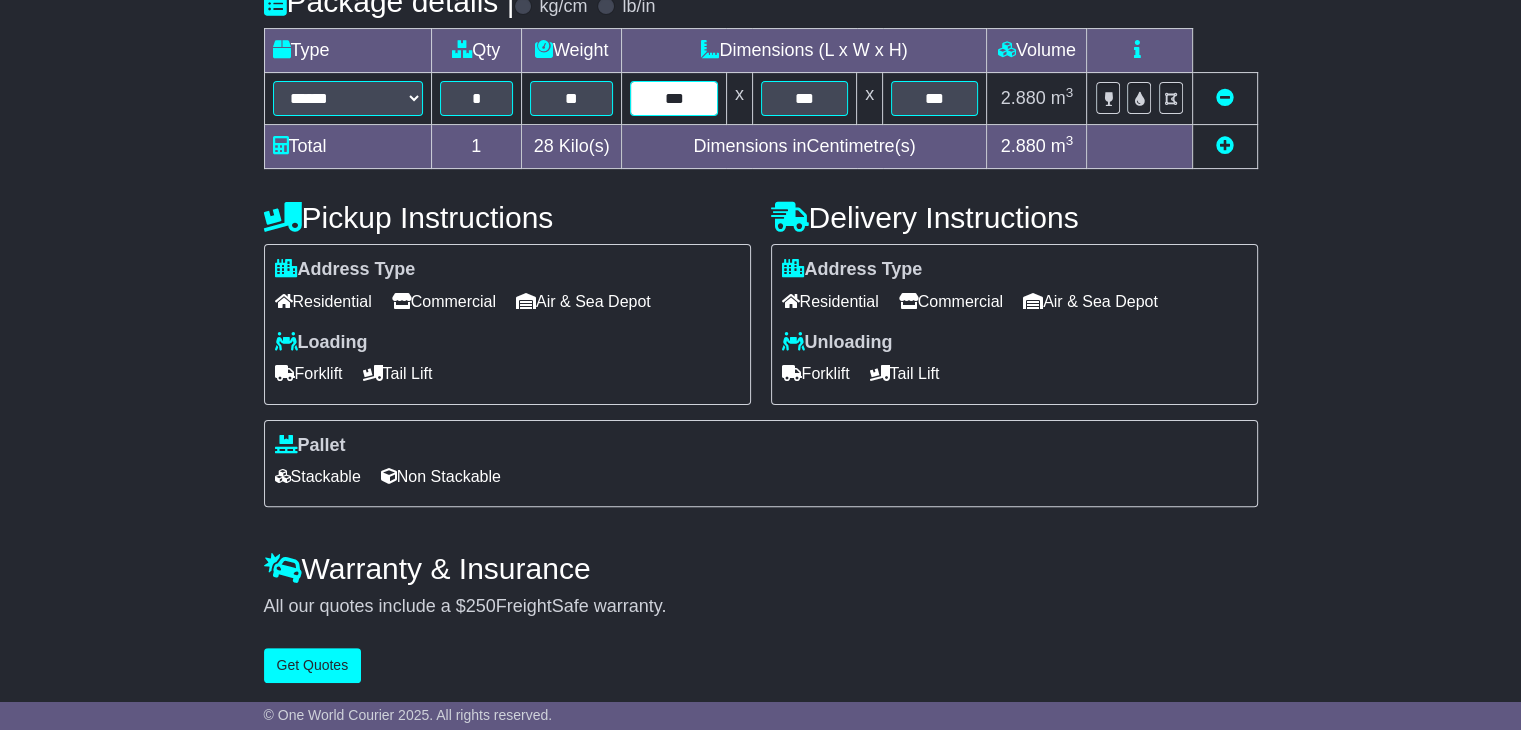drag, startPoint x: 703, startPoint y: 96, endPoint x: 548, endPoint y: 98, distance: 155.01291 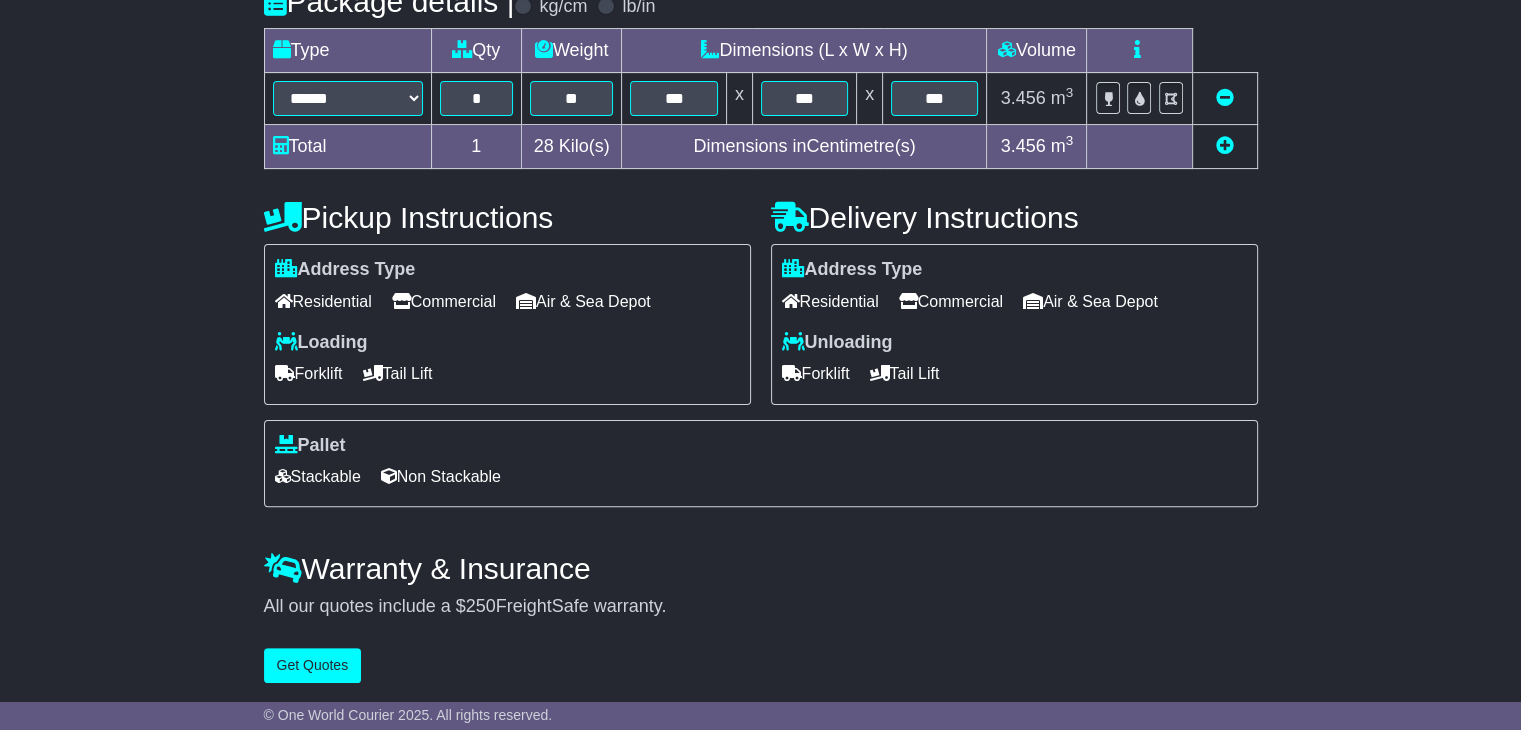 click on "Commercial" at bounding box center [444, 301] 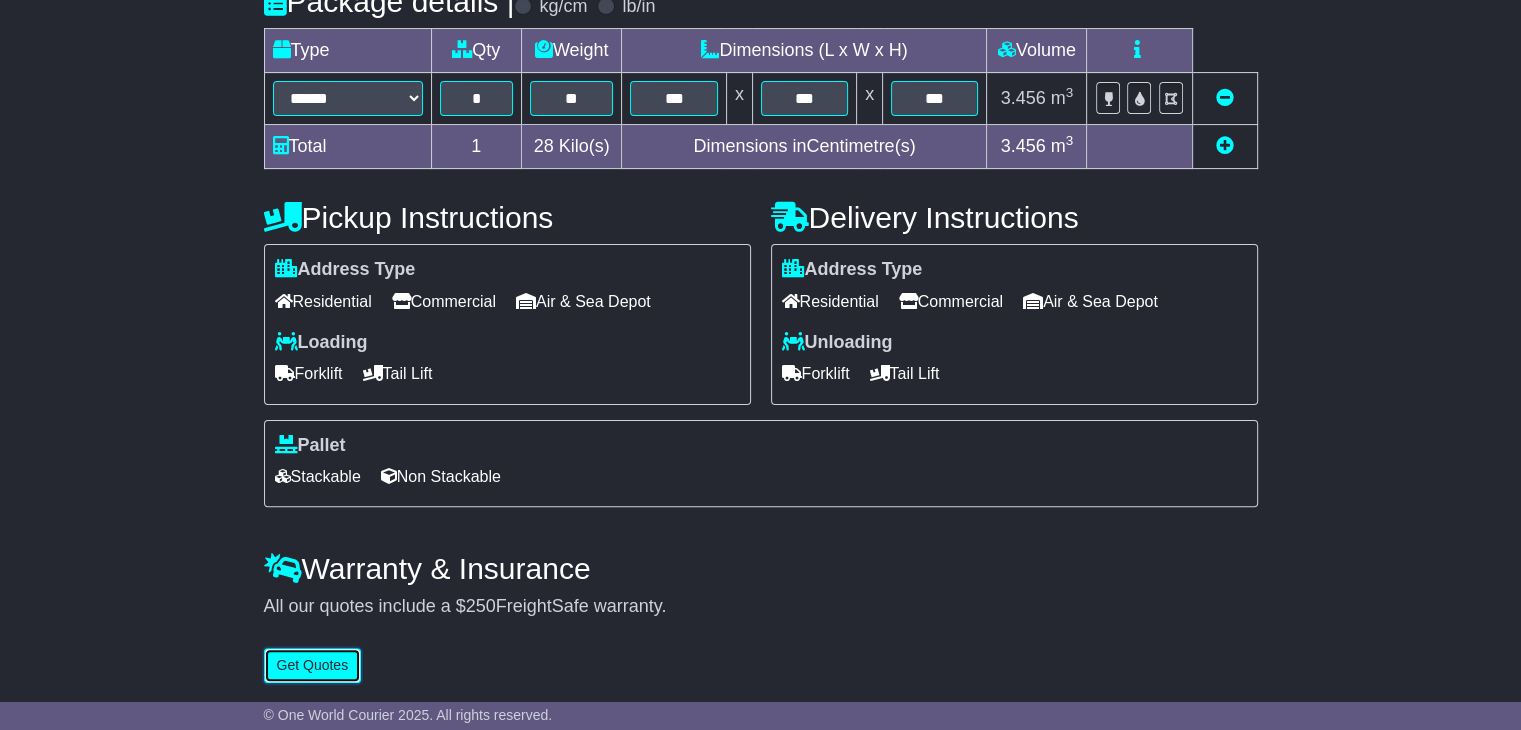 click on "Get Quotes" at bounding box center (313, 665) 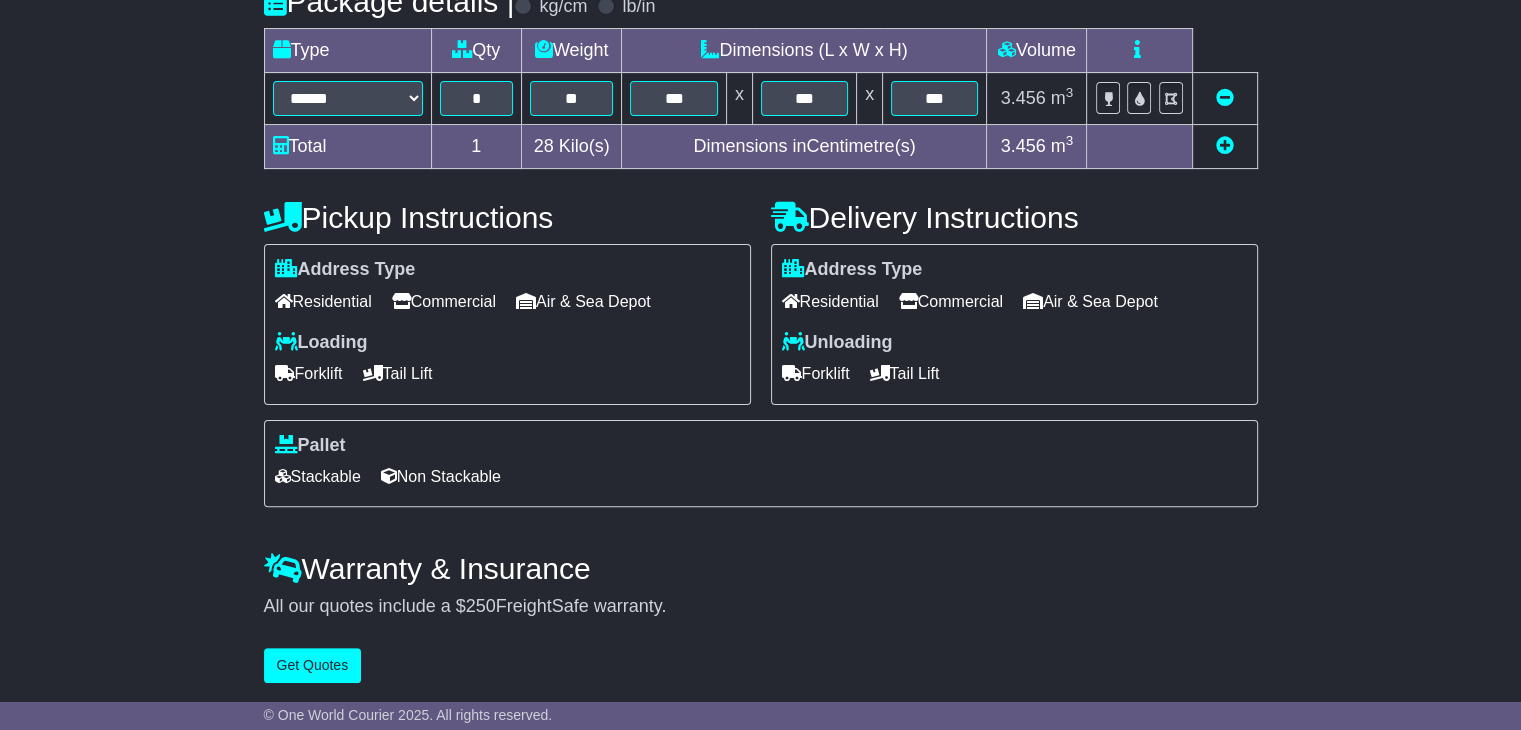 scroll, scrollTop: 0, scrollLeft: 0, axis: both 